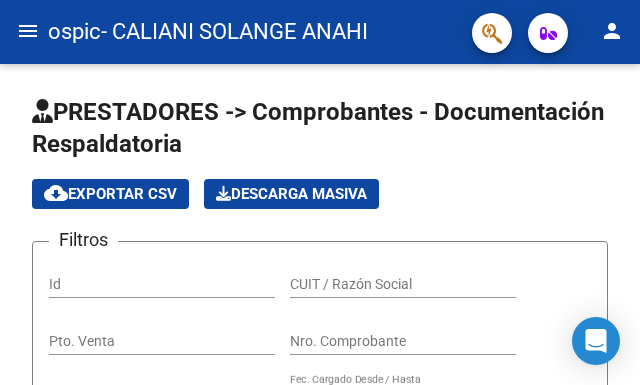 scroll, scrollTop: 0, scrollLeft: 0, axis: both 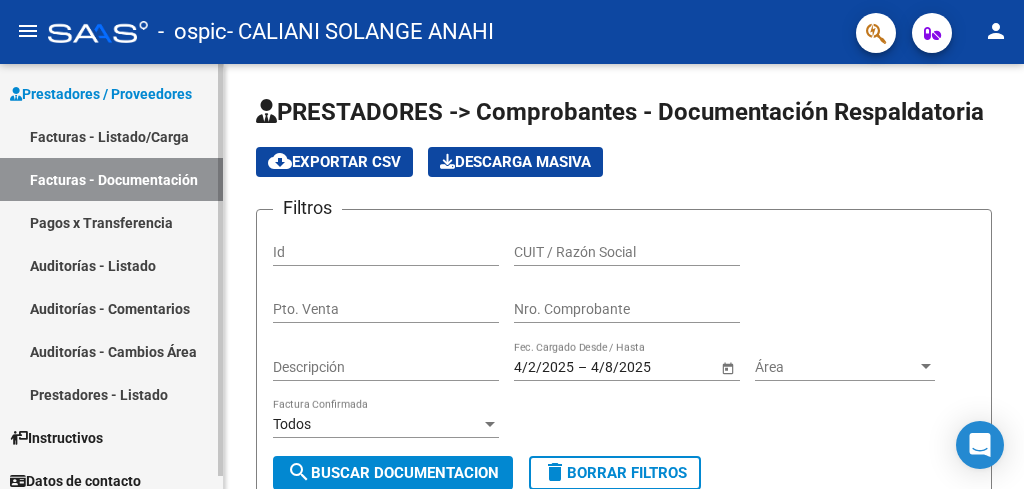 click on "Facturas - Listado/Carga" at bounding box center [111, 136] 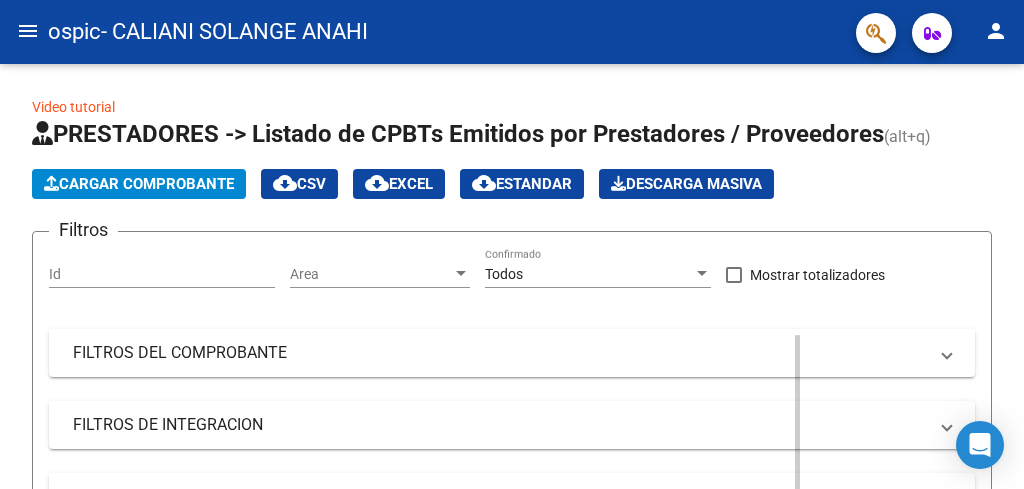 click on "PRESTADORES -> Listado de CPBTs Emitidos por Prestadores / Proveedores (alt+q)" 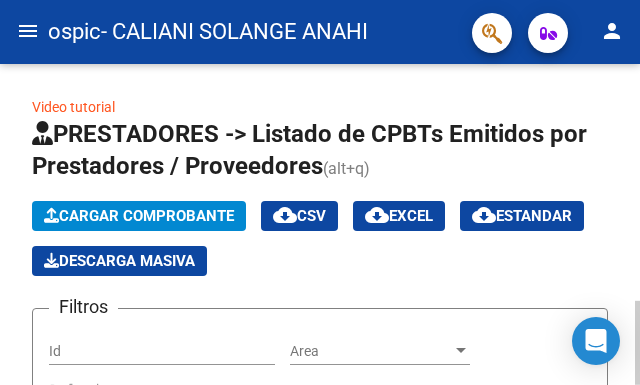 click on "Cargar Comprobante" 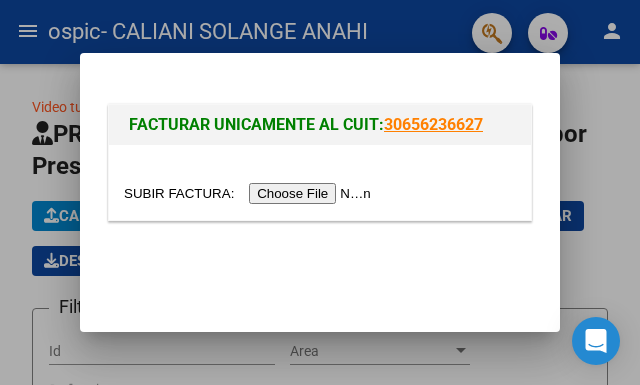 click at bounding box center (250, 193) 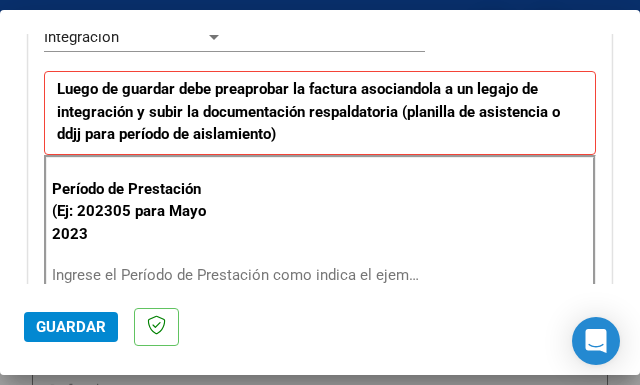scroll, scrollTop: 550, scrollLeft: 0, axis: vertical 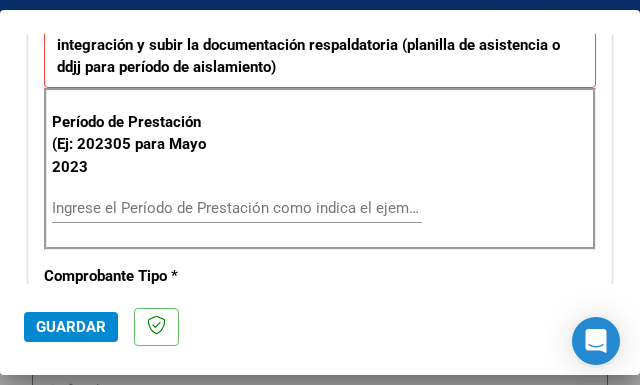 click on "Ingrese el Período de Prestación como indica el ejemplo" at bounding box center (139, 208) 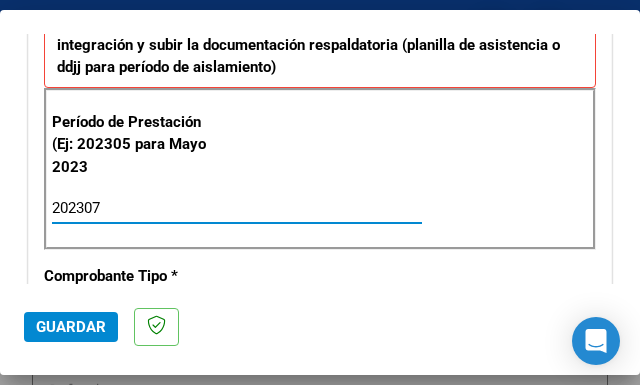 type on "202307" 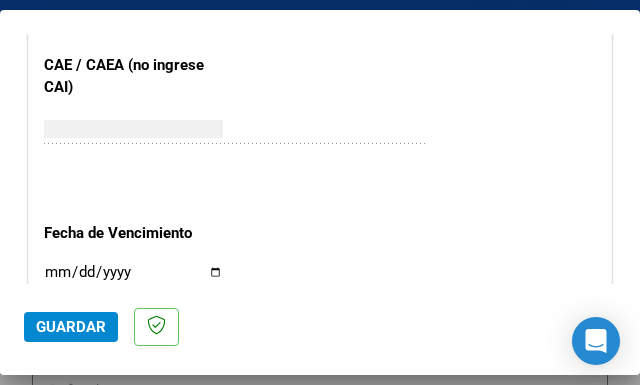 scroll, scrollTop: 1297, scrollLeft: 0, axis: vertical 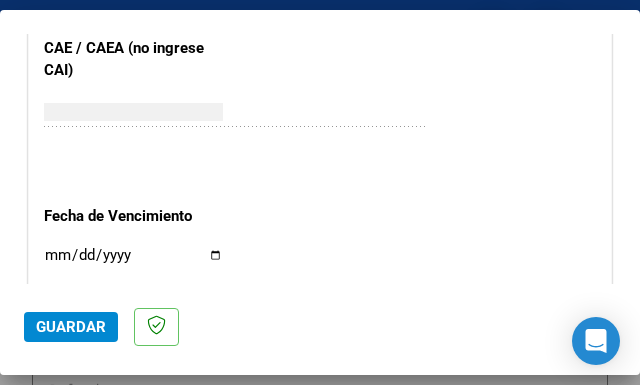 click on "Ingresar la fecha" at bounding box center [133, 263] 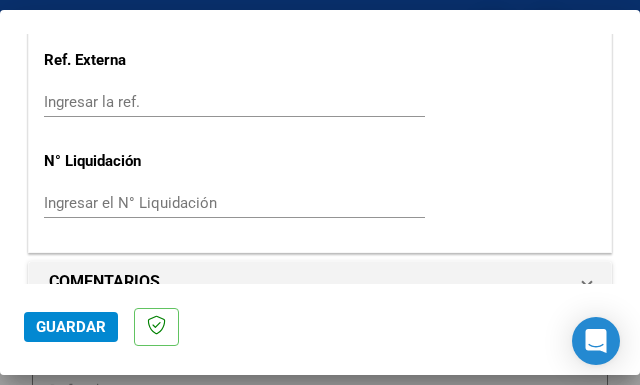 scroll, scrollTop: 1576, scrollLeft: 0, axis: vertical 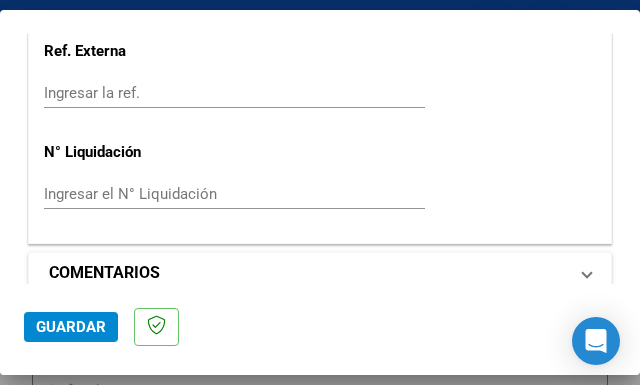 click on "COMENTARIOS" at bounding box center [316, 273] 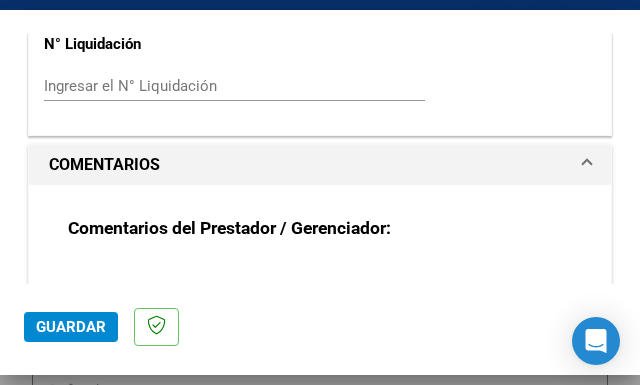 scroll, scrollTop: 1768, scrollLeft: 0, axis: vertical 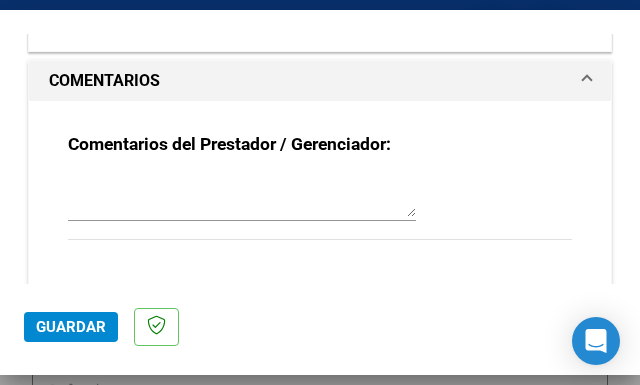 click on "Guardar" 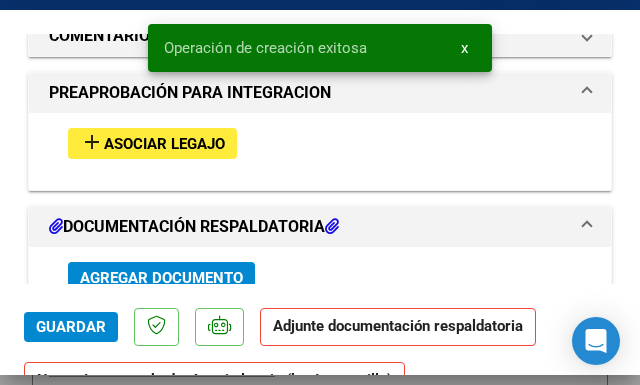 scroll, scrollTop: 0, scrollLeft: 0, axis: both 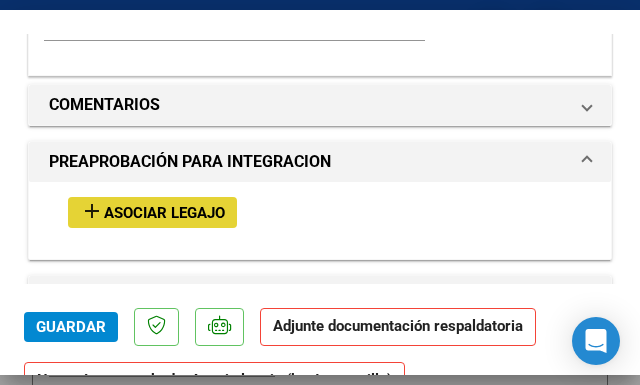 click on "Asociar Legajo" at bounding box center [164, 213] 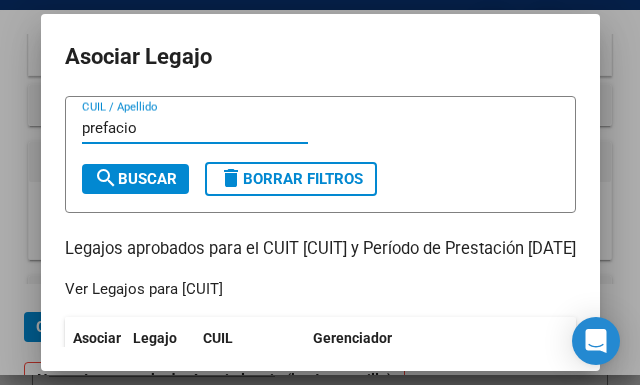 click on "search  Buscar" at bounding box center [135, 179] 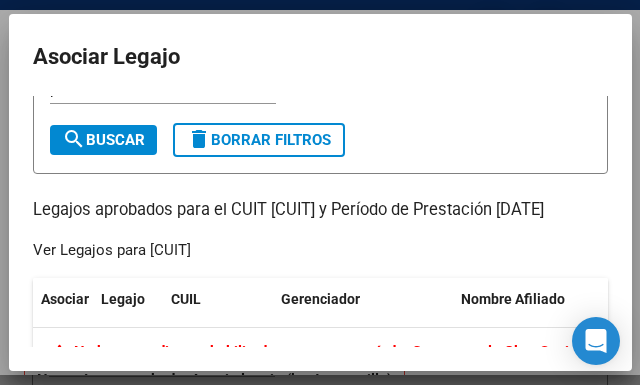 scroll, scrollTop: 0, scrollLeft: 0, axis: both 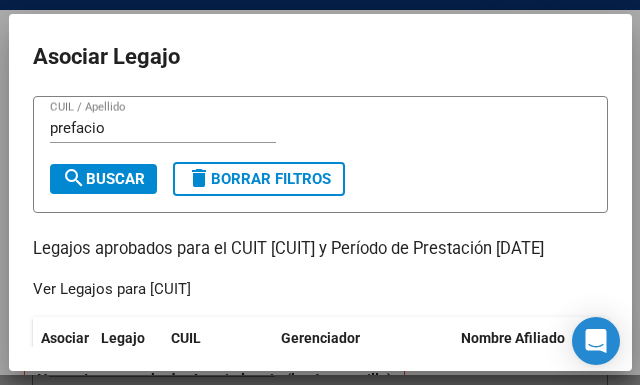 click on "prefacio CUIL / Apellido" at bounding box center (163, 128) 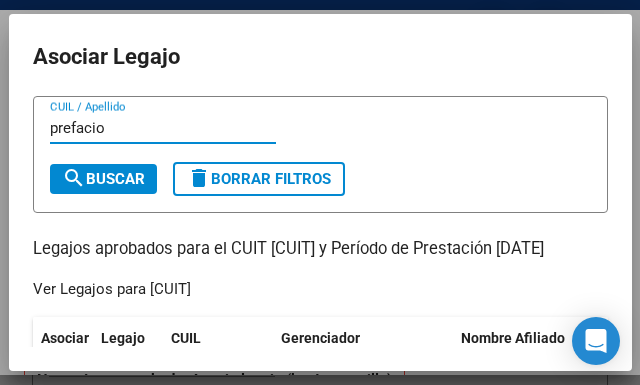 click on "prefacio" at bounding box center [163, 128] 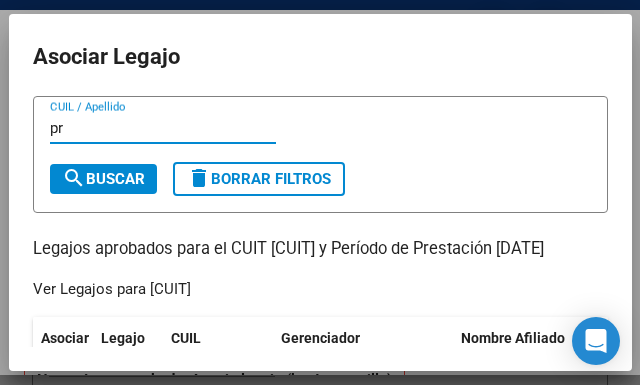type on "p" 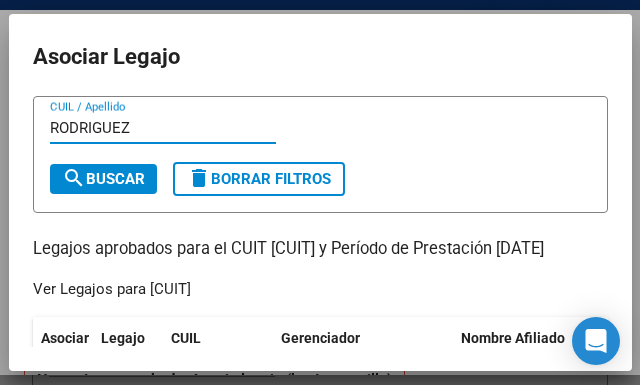 click on "search  Buscar" at bounding box center (103, 179) 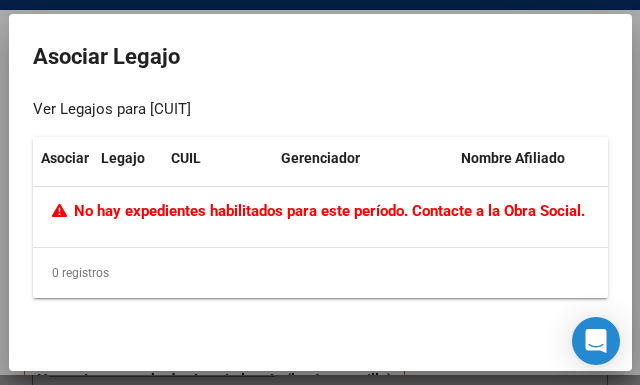 scroll, scrollTop: 204, scrollLeft: 0, axis: vertical 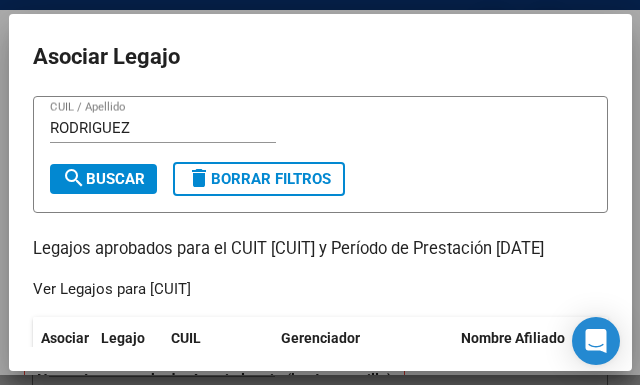 click on "RODRIGUEZ" at bounding box center [163, 128] 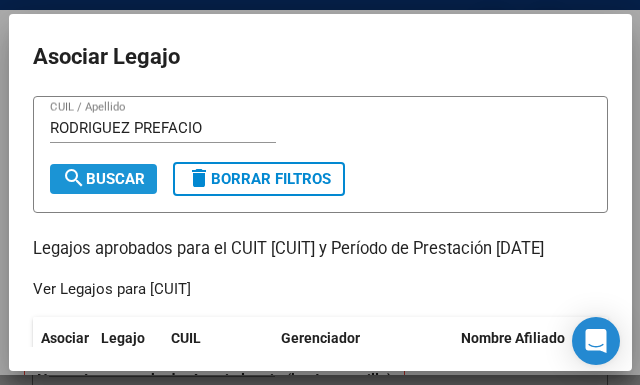 click on "search  Buscar" at bounding box center [103, 179] 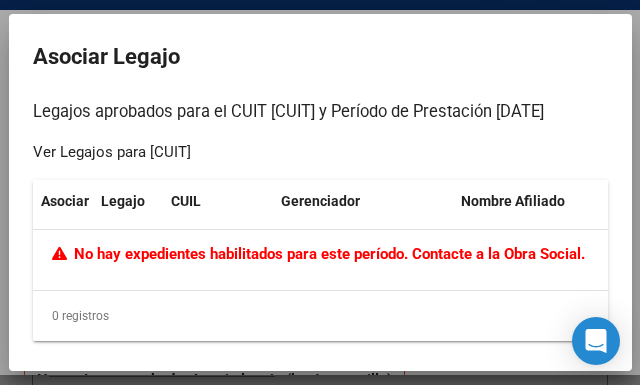 scroll, scrollTop: 204, scrollLeft: 0, axis: vertical 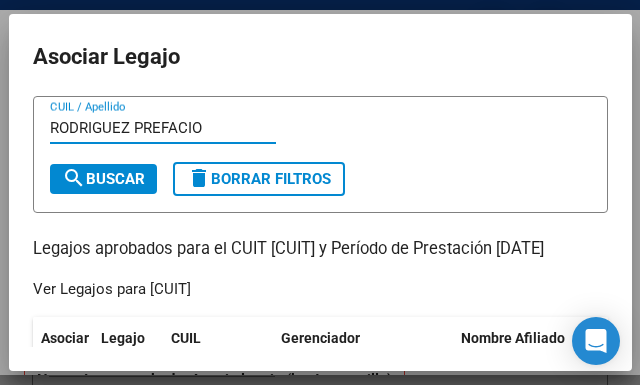 click on "RODRIGUEZ PREFACIO" at bounding box center [163, 128] 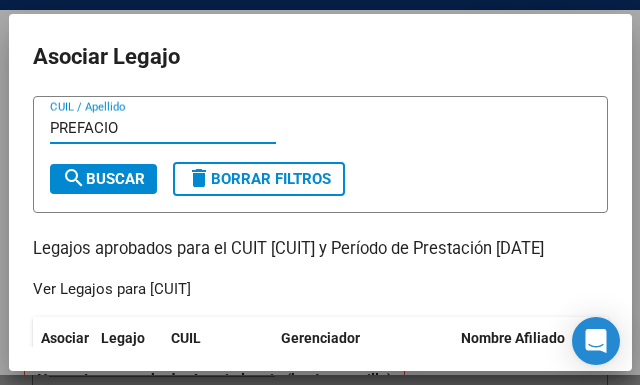 click on "PREFACIO" at bounding box center (163, 128) 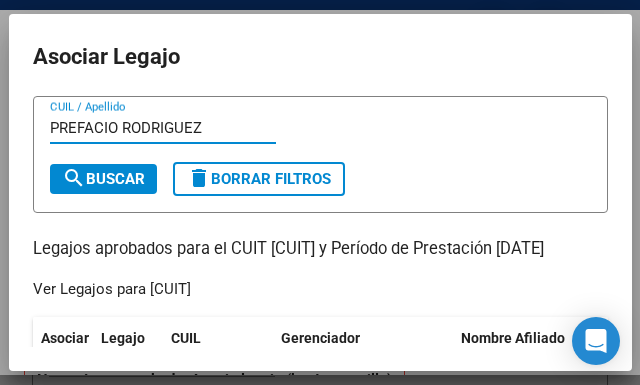 type on "PREFACIO RODRIGUEZ" 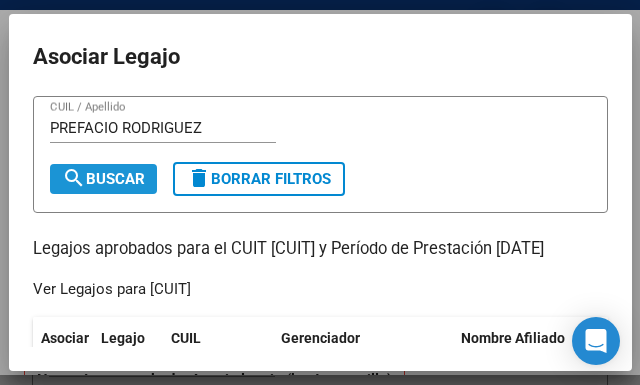click on "search  Buscar" at bounding box center [103, 179] 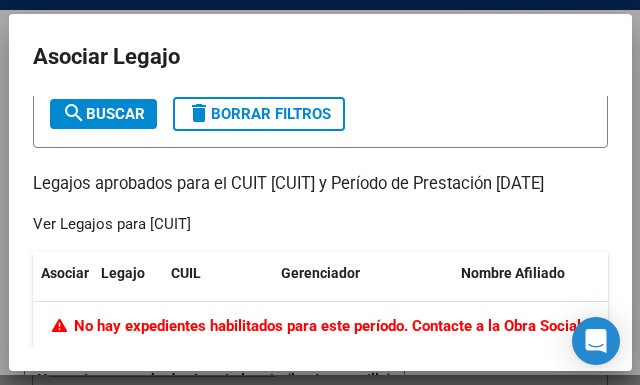 scroll, scrollTop: 204, scrollLeft: 0, axis: vertical 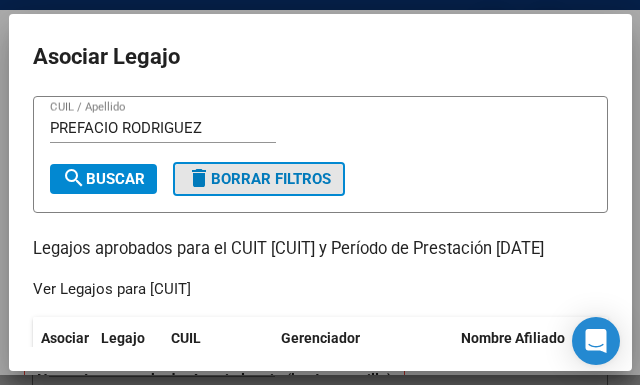 click on "delete  Borrar Filtros" at bounding box center [259, 179] 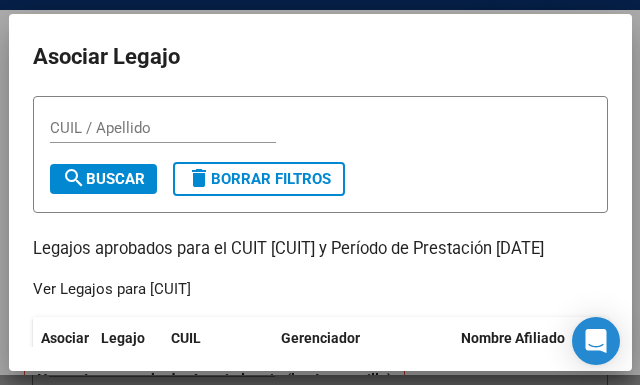 scroll, scrollTop: 204, scrollLeft: 0, axis: vertical 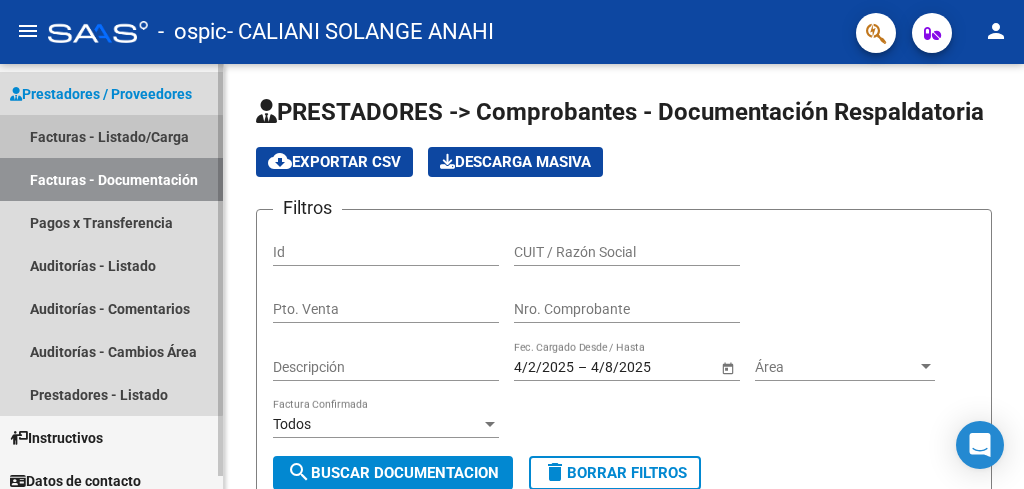 click on "Facturas - Listado/Carga" at bounding box center [111, 136] 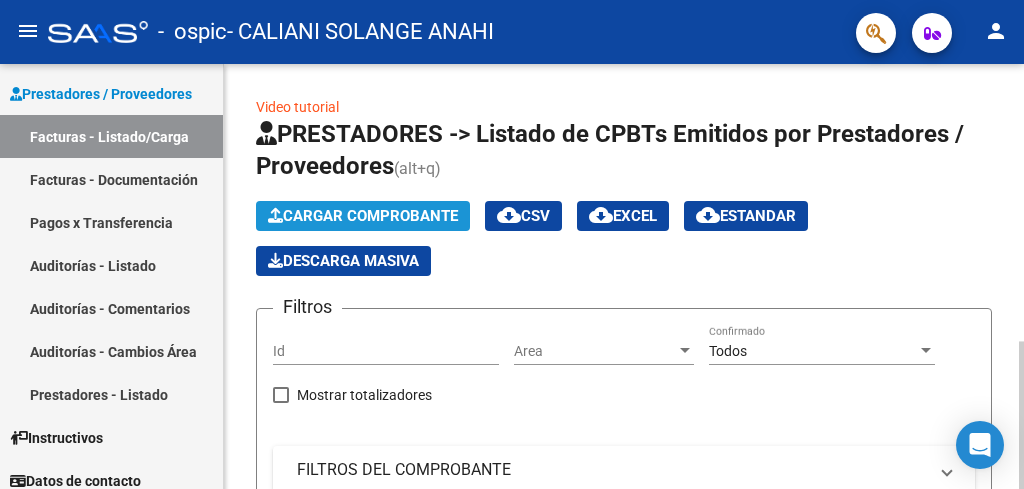 click on "Cargar Comprobante" 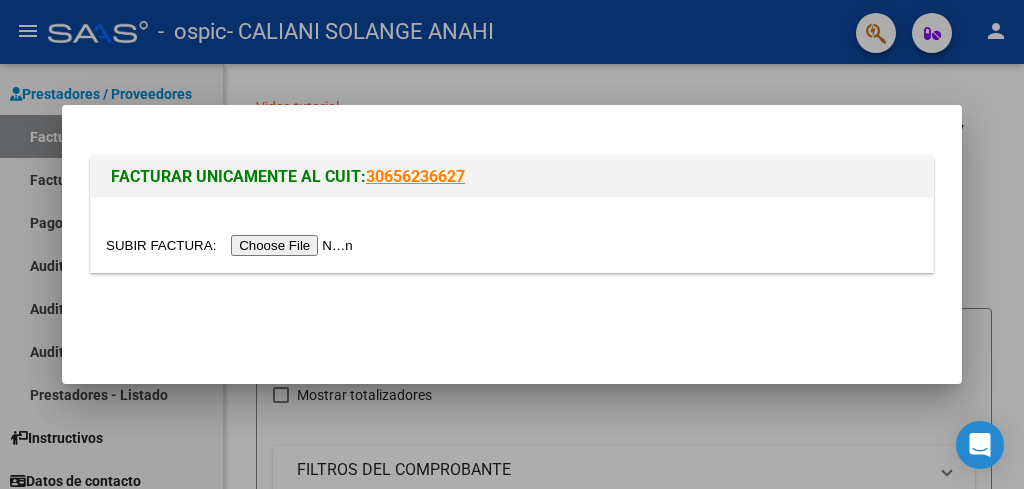 click at bounding box center [232, 245] 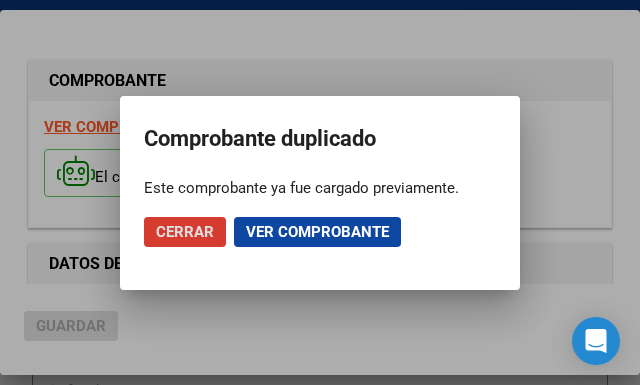 click on "Ver comprobante" 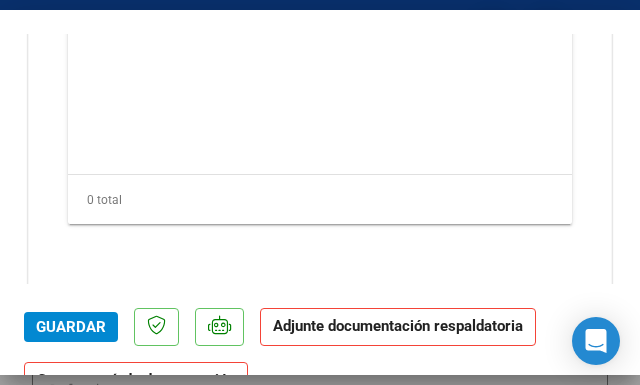 scroll, scrollTop: 2045, scrollLeft: 0, axis: vertical 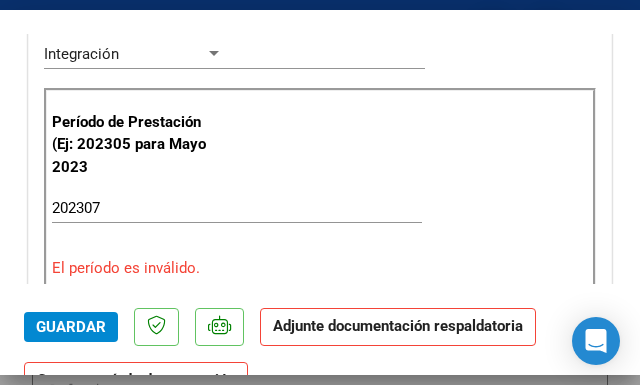click on "202307" at bounding box center (139, 208) 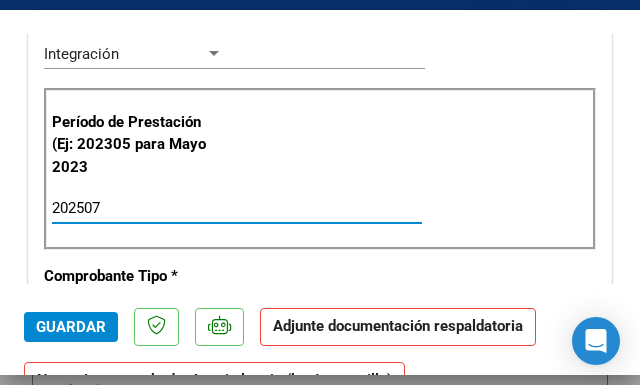 type on "202507" 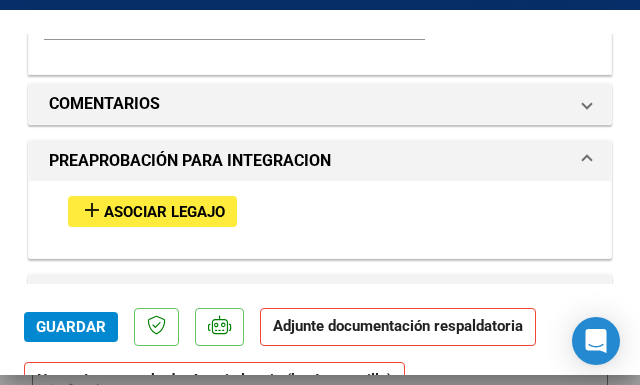 scroll, scrollTop: 1697, scrollLeft: 0, axis: vertical 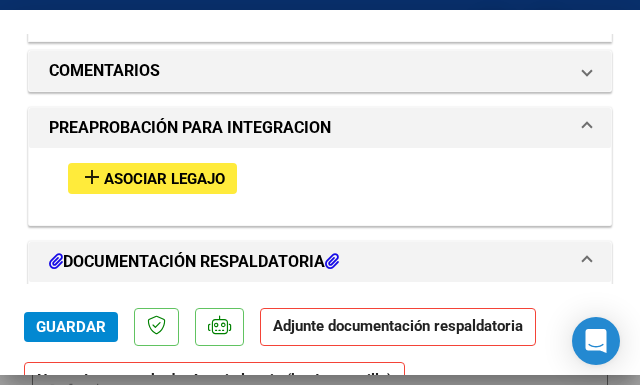 click on "Asociar Legajo" at bounding box center (164, 179) 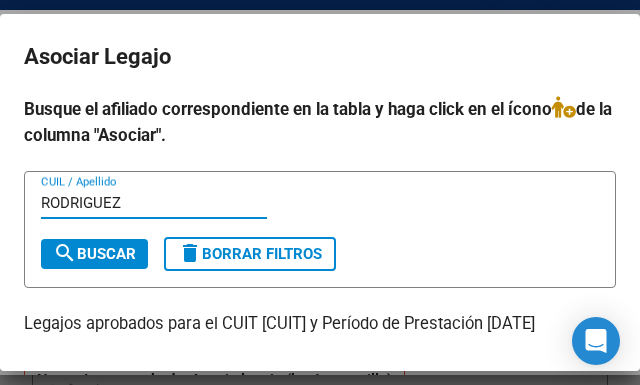 type on "RODRIGUEZ" 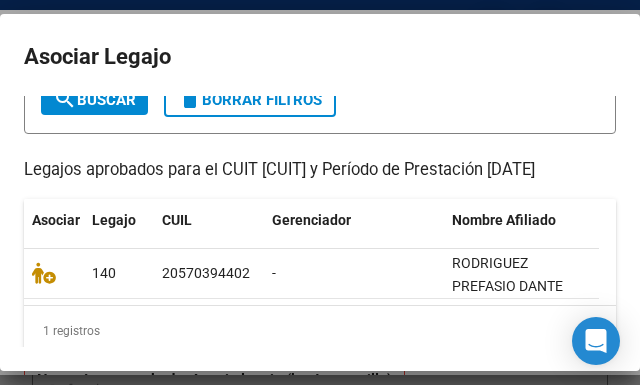 scroll, scrollTop: 195, scrollLeft: 0, axis: vertical 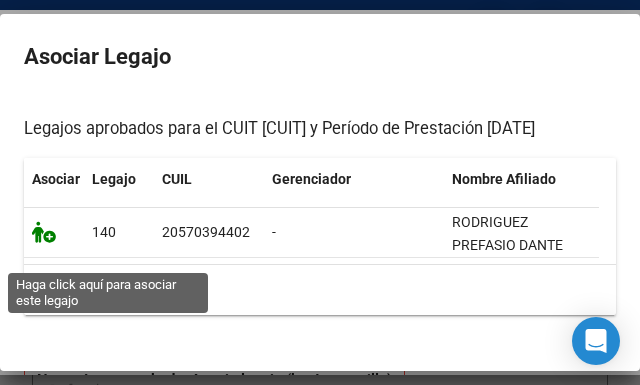 click 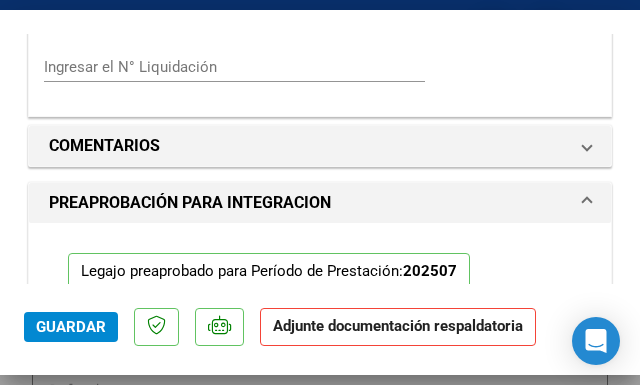scroll, scrollTop: 1772, scrollLeft: 0, axis: vertical 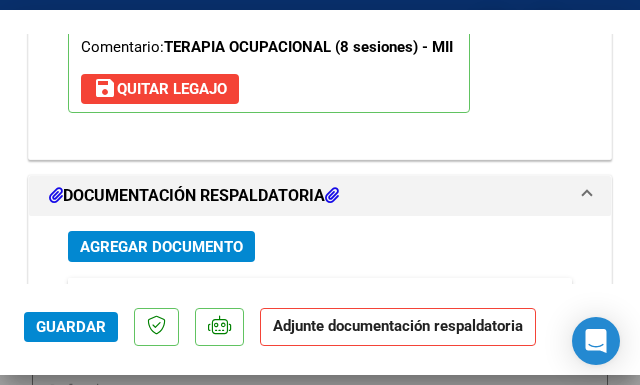 click on "Agregar Documento" at bounding box center [161, 247] 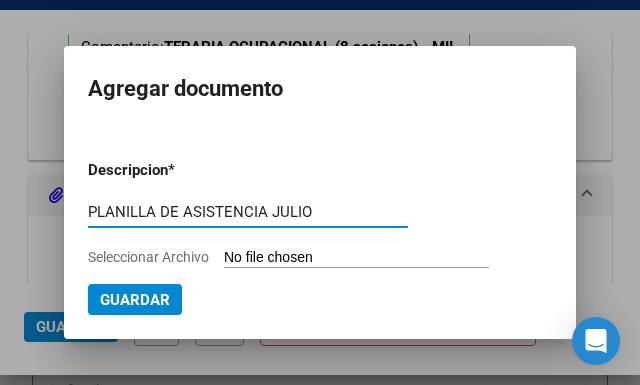 type on "PLANILLA DE ASISTENCIA JULIO" 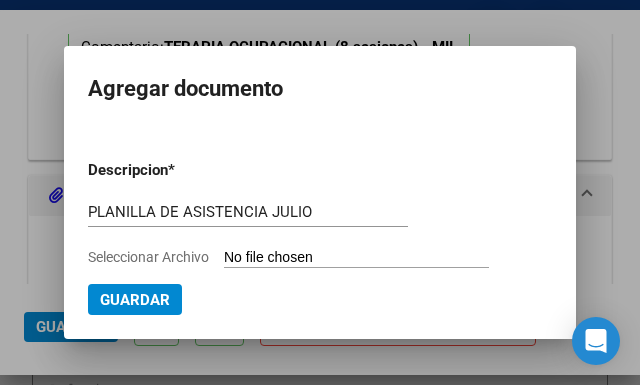 click on "Seleccionar Archivo" at bounding box center [356, 258] 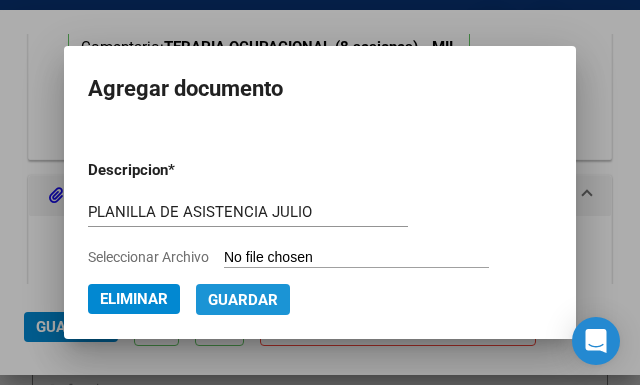 click on "Guardar" at bounding box center (243, 300) 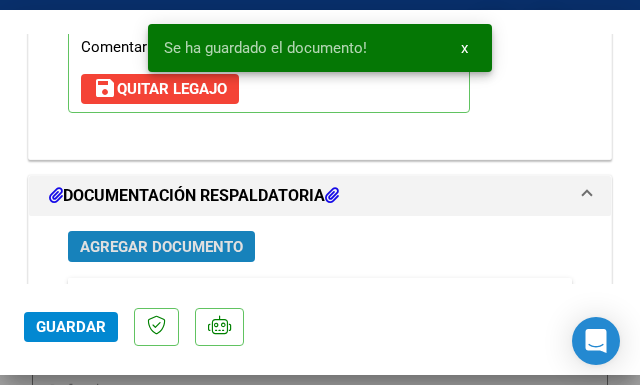 click on "Agregar Documento" at bounding box center (161, 247) 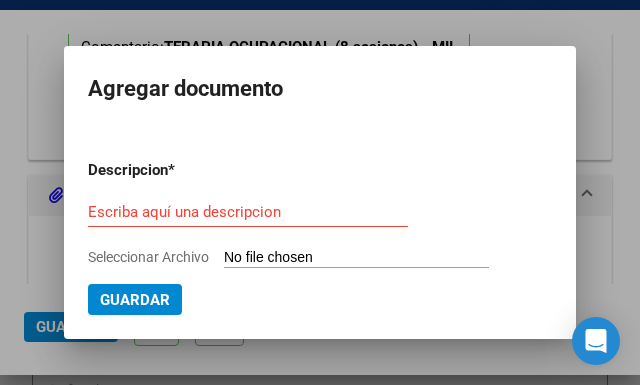 click on "Escriba aquí una descripcion" at bounding box center (248, 212) 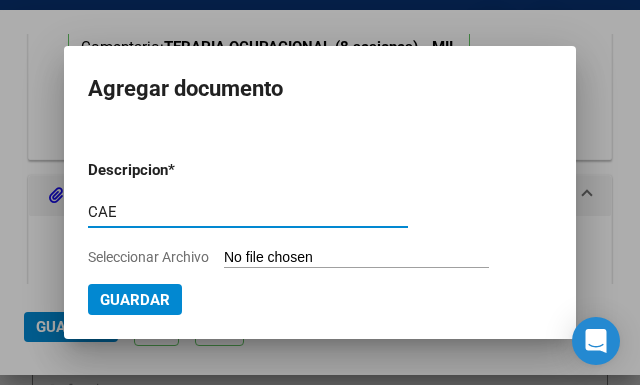 type on "CAE" 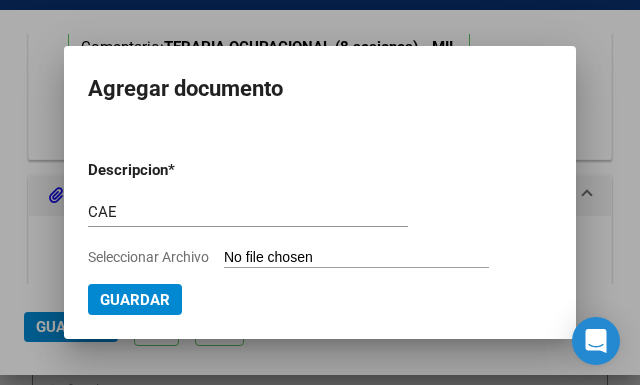 click on "Seleccionar Archivo" at bounding box center (356, 258) 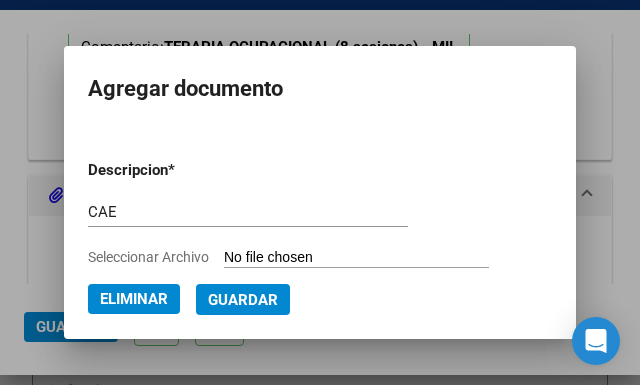 click on "Guardar" at bounding box center (243, 300) 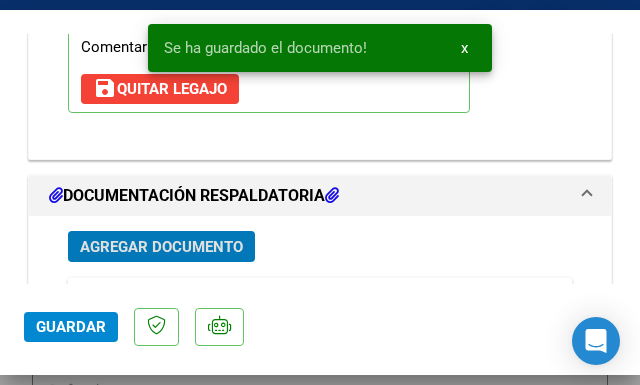 click on "Agregar Documento" at bounding box center (161, 247) 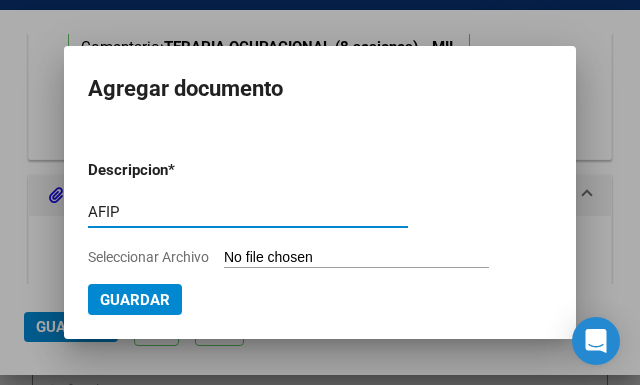 type on "AFIP" 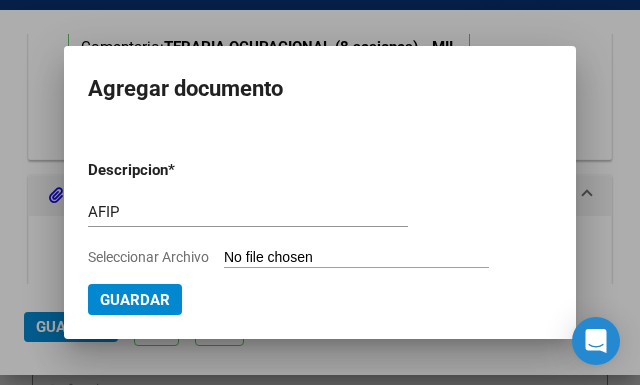 type on "C:\fakepath\AFIP - Administración Federal de Ingresos Públicos.pdf" 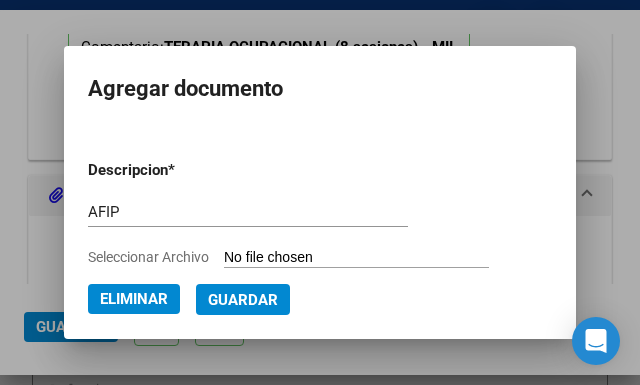 click on "Guardar" at bounding box center (243, 300) 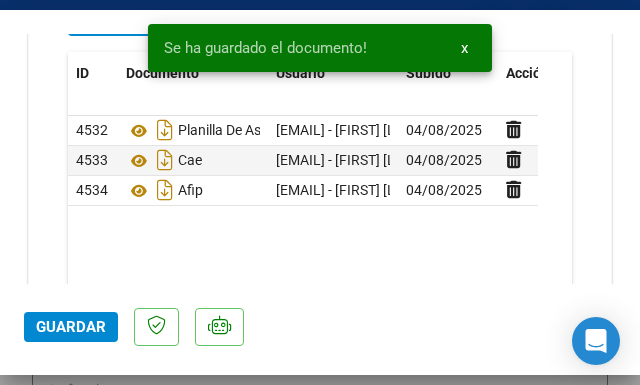 scroll, scrollTop: 2461, scrollLeft: 0, axis: vertical 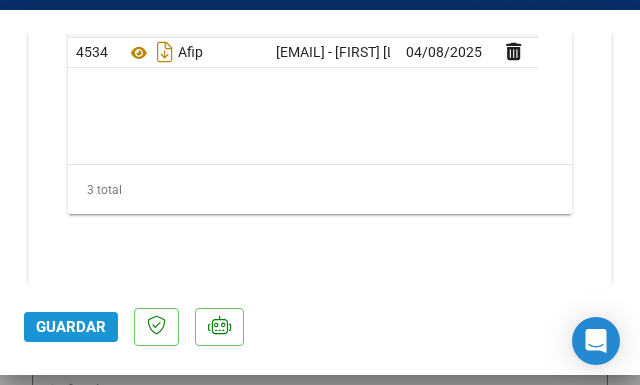 click on "Guardar" 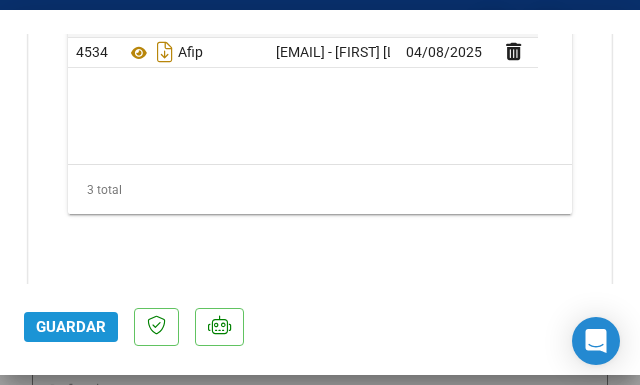 click on "Guardar" 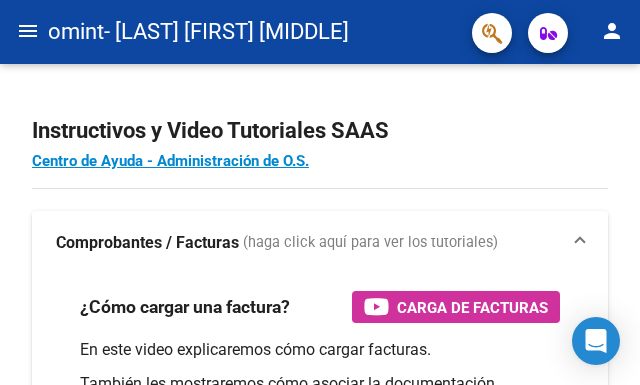 scroll, scrollTop: 0, scrollLeft: 0, axis: both 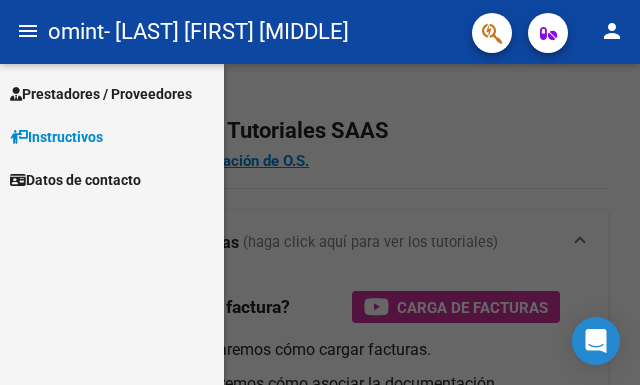 click on "Prestadores / Proveedores" at bounding box center [101, 94] 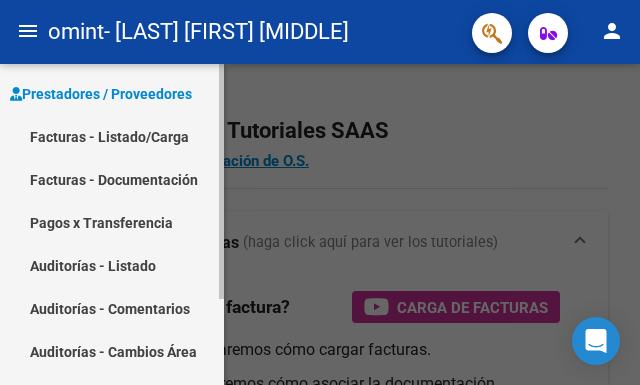click on "Facturas - Listado/Carga" at bounding box center [112, 136] 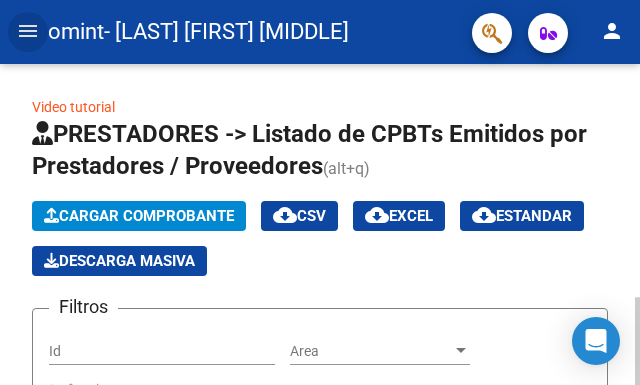 click on "Cargar Comprobante" 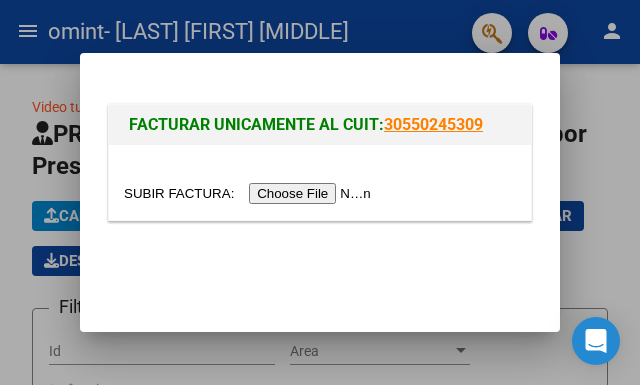 click at bounding box center [250, 193] 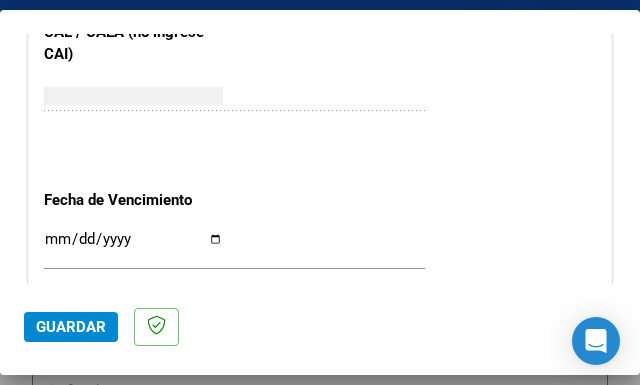 scroll, scrollTop: 1322, scrollLeft: 0, axis: vertical 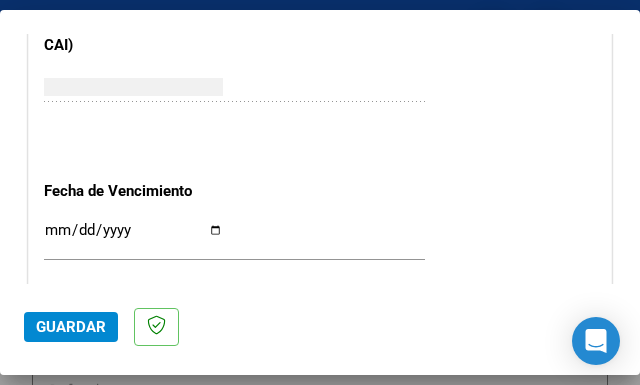 click on "Ingresar la fecha" at bounding box center [133, 238] 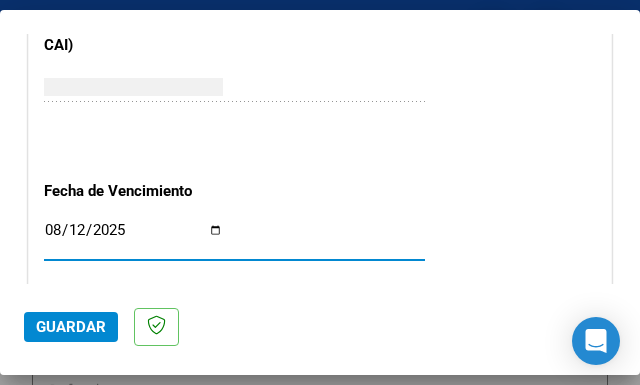 click on "2025-08-12" at bounding box center [133, 238] 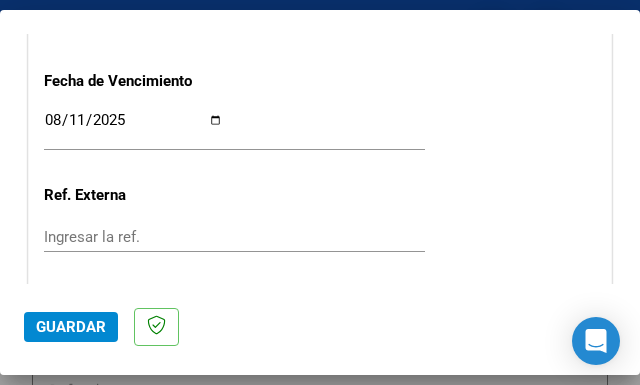scroll, scrollTop: 1576, scrollLeft: 0, axis: vertical 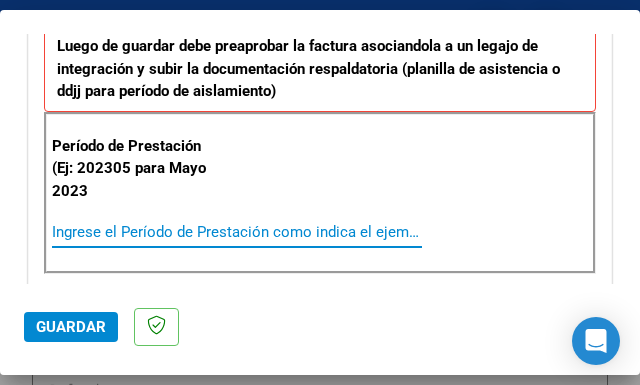 click on "Ingrese el Período de Prestación como indica el ejemplo" at bounding box center [139, 232] 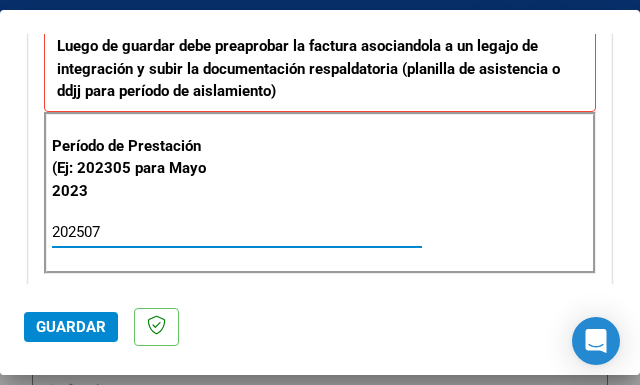 type on "202507" 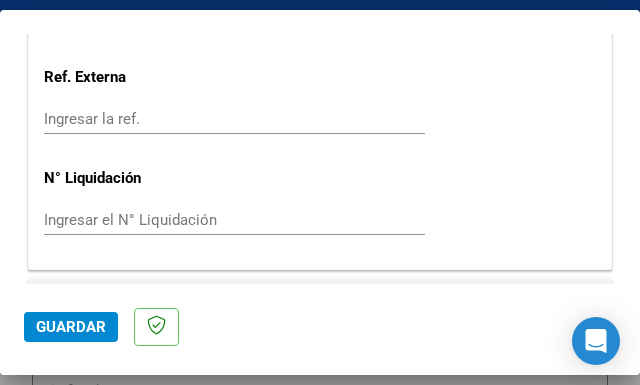 scroll, scrollTop: 1576, scrollLeft: 0, axis: vertical 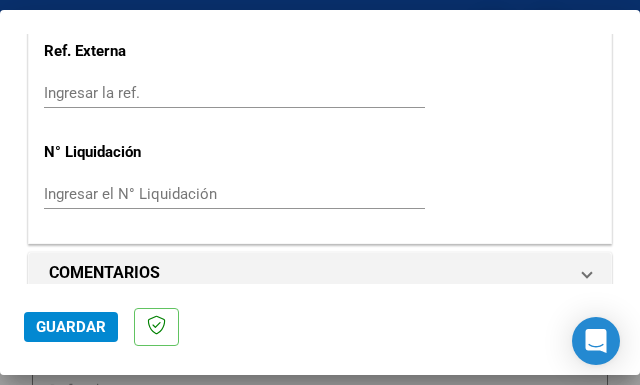 click on "Guardar" 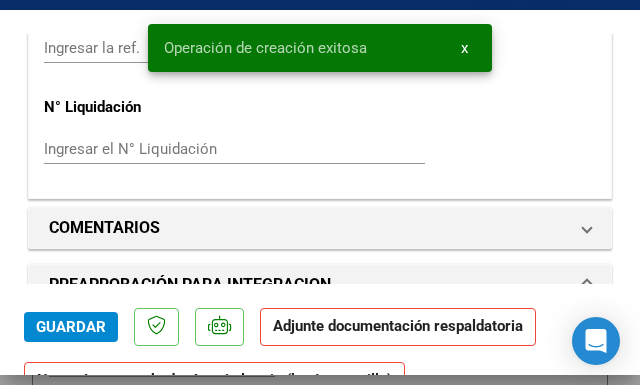 scroll, scrollTop: 0, scrollLeft: 0, axis: both 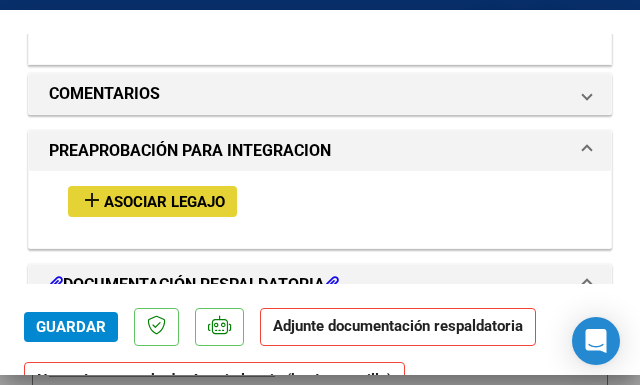 click on "Asociar Legajo" at bounding box center (164, 202) 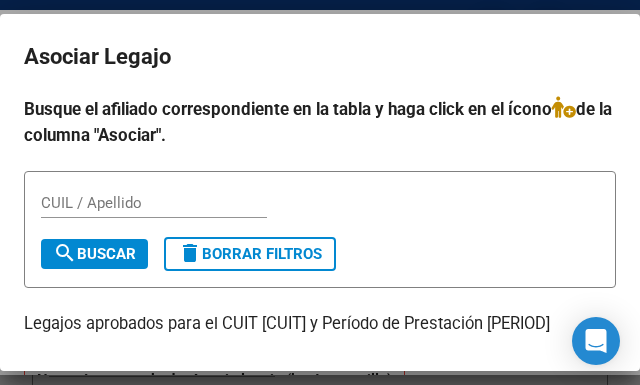 click on "CUIL / Apellido" at bounding box center (154, 212) 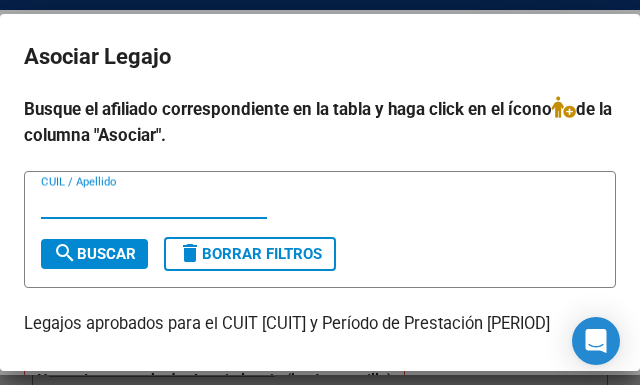 type on "ramirez" 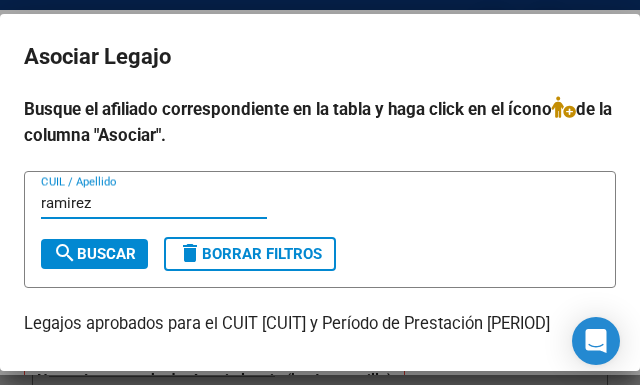click on "search  Buscar" at bounding box center [94, 254] 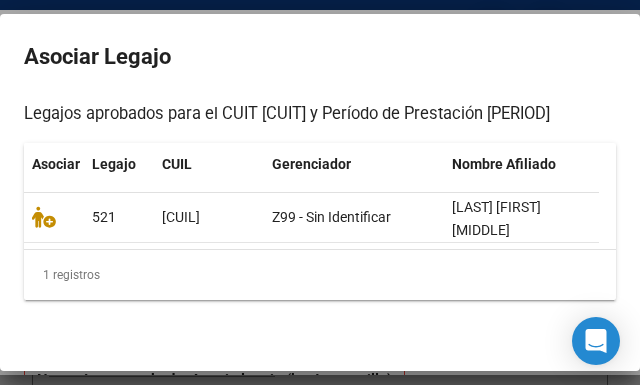 scroll, scrollTop: 228, scrollLeft: 0, axis: vertical 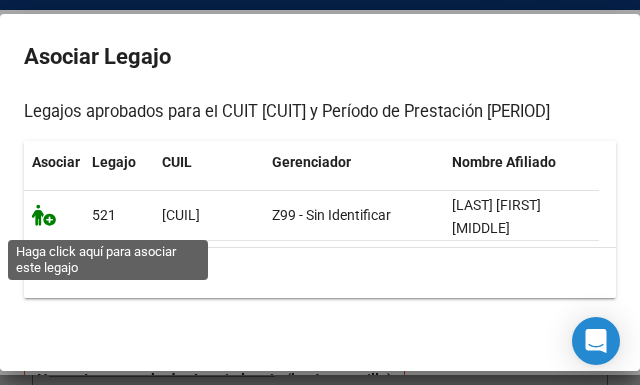 click 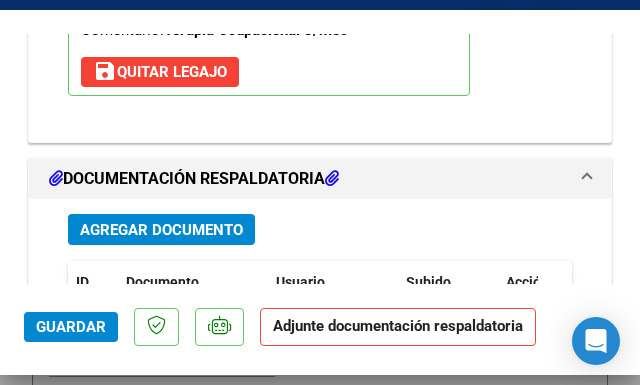 scroll, scrollTop: 2213, scrollLeft: 0, axis: vertical 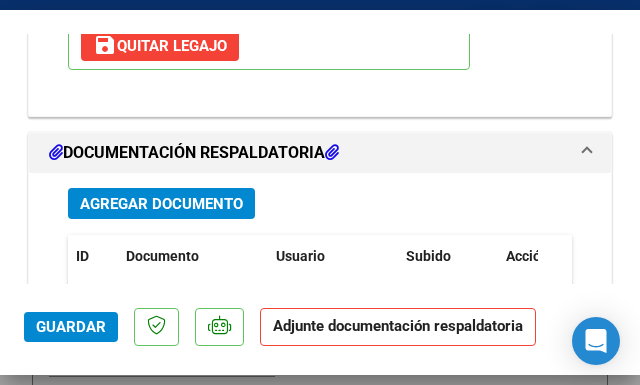 click on "Agregar Documento" at bounding box center [161, 204] 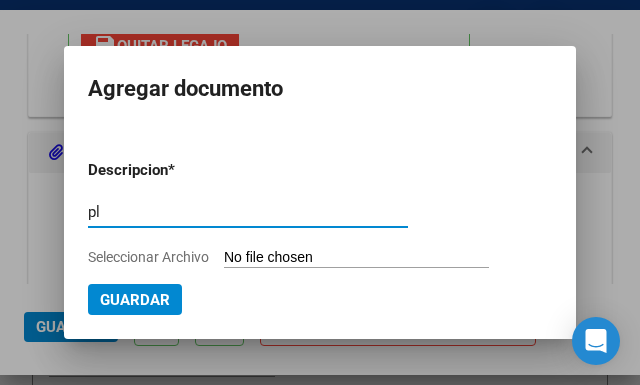 type on "p" 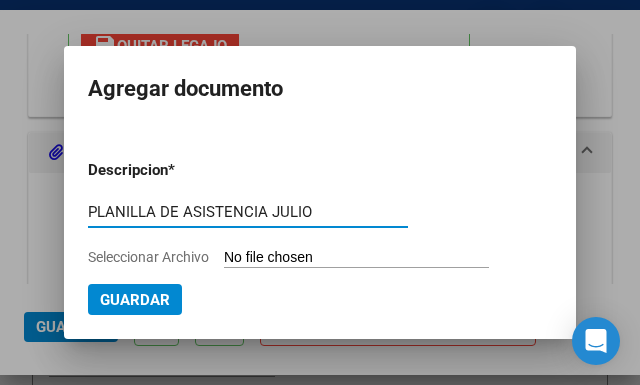 type on "PLANILLA DE ASISTENCIA JULIO" 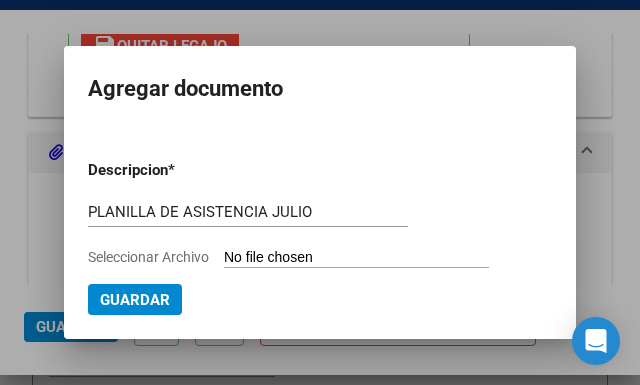 click on "Seleccionar Archivo" at bounding box center [356, 258] 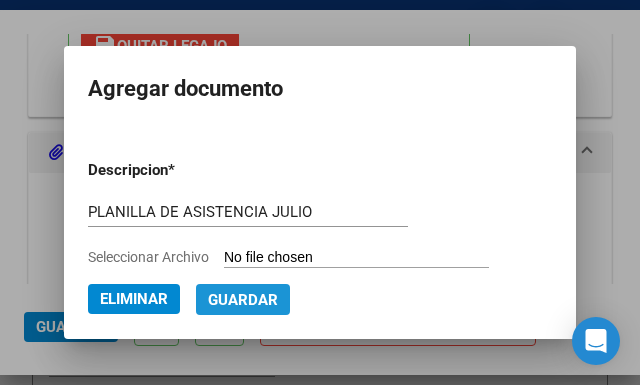 click on "Guardar" at bounding box center (243, 300) 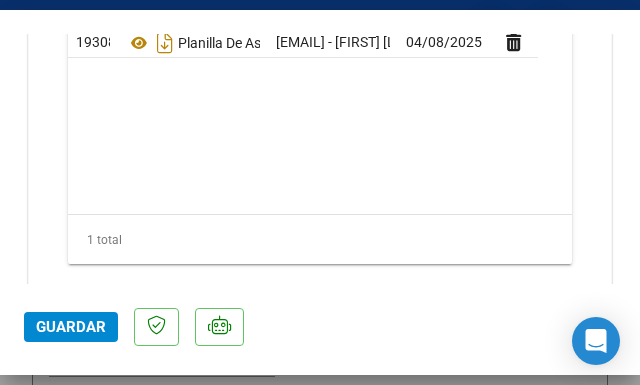 scroll, scrollTop: 2509, scrollLeft: 0, axis: vertical 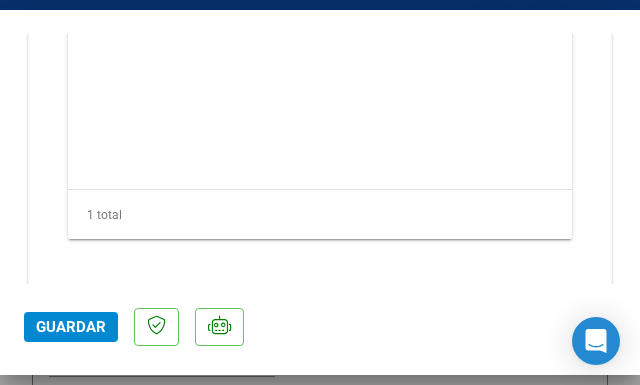 click on "Guardar" 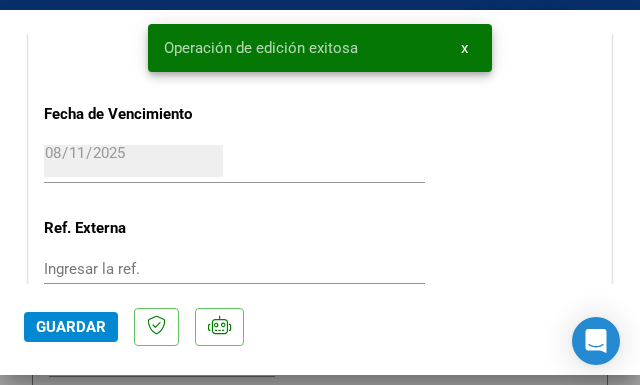 scroll, scrollTop: 1390, scrollLeft: 0, axis: vertical 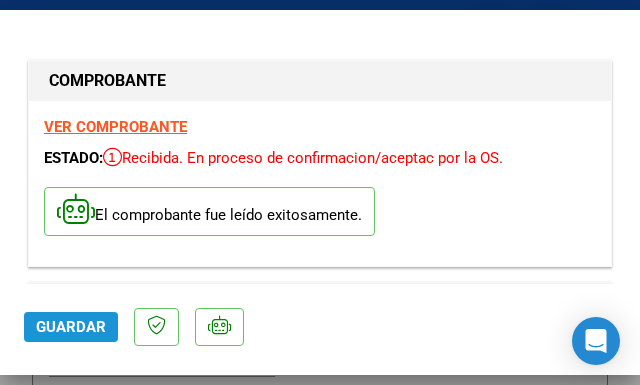 click on "Guardar" 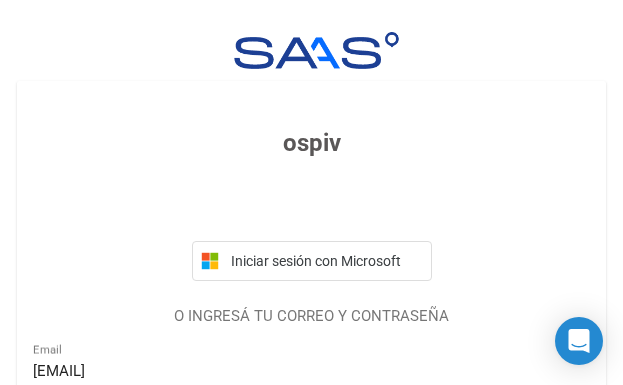 scroll, scrollTop: 245, scrollLeft: 0, axis: vertical 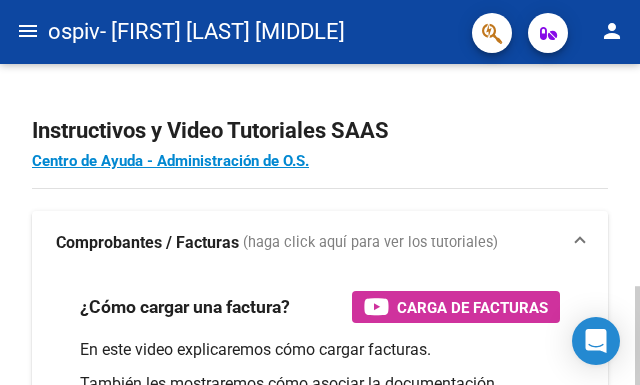 click on "Instructivos y Video Tutoriales SAAS Centro de Ayuda - Administración de O.S. Comprobantes / Facturas     (haga click aquí para ver los tutoriales) ¿Cómo cargar una factura?    Carga de Facturas En este video explicaremos cómo cargar facturas. También les mostraremos cómo asociar la documentación respaldatoria. Instructivo Carga de Facturas ¿Cómo cargar una factura de integración?    Carga de Facturas Integración En este video explicaremos cómo cargar una factura de integración (discapacidad). También les mostraremos cómo asociar la documentación respaldatoria y el legajo del afiliado. Instructivo Carga de Facturas con Recupero x Integración ¿Cómo editar una factura de integración?    Edición de Facturas de integración En este video explicaremos cómo editar una factura que ya habíamos cargado. Les mostraremos cómo asociar la documentación respaldatoria y la trazabilidad." 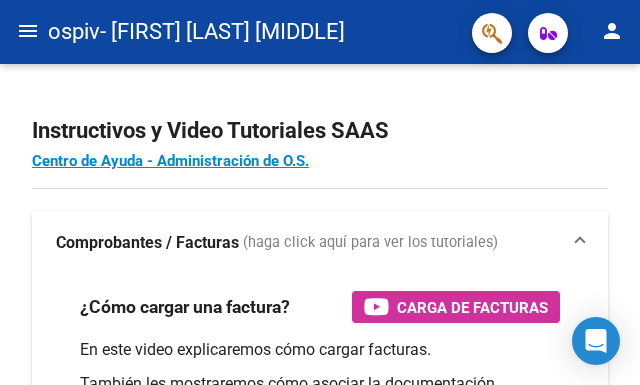 click on "menu" 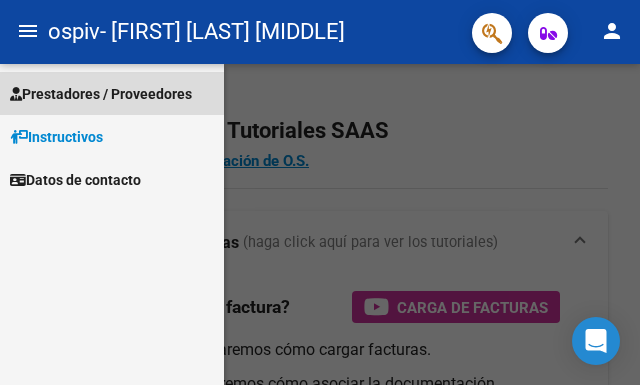 click on "Prestadores / Proveedores" at bounding box center [101, 94] 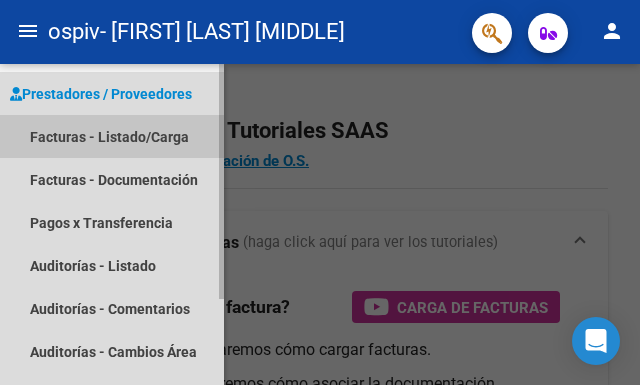 click on "Facturas - Listado/Carga" at bounding box center [112, 136] 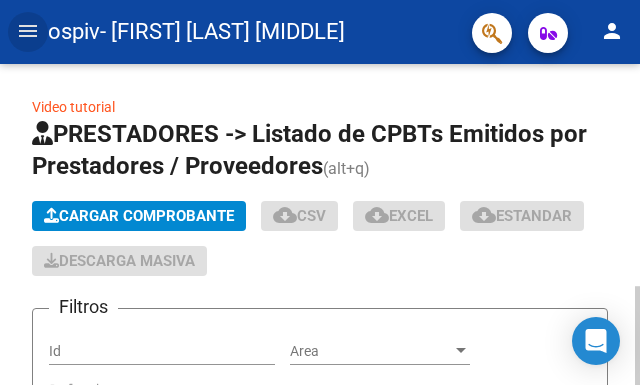 click on "Cargar Comprobante" 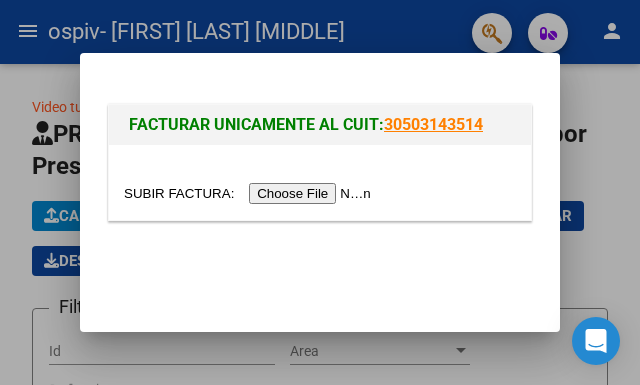click at bounding box center (250, 193) 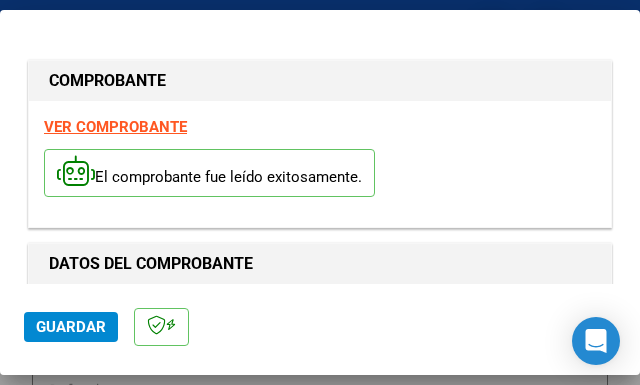 click on "Guardar" 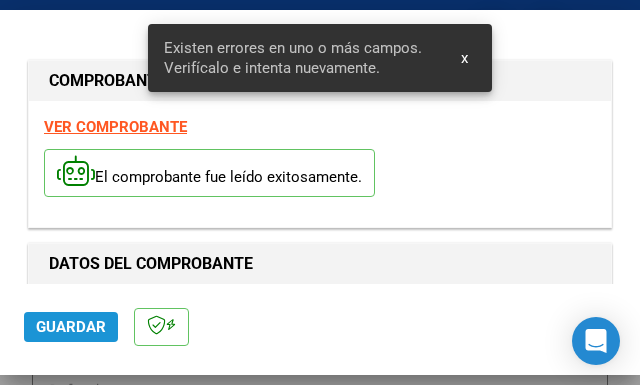 scroll, scrollTop: 568, scrollLeft: 0, axis: vertical 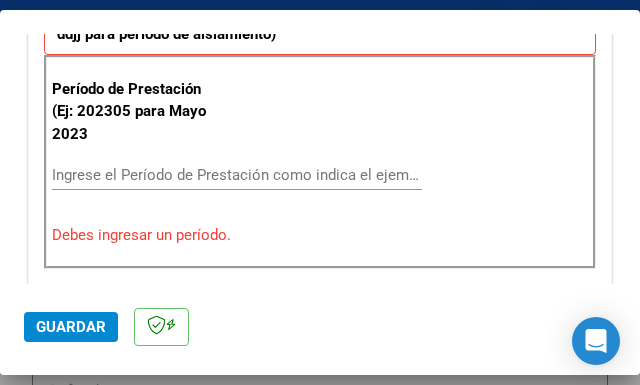 click on "Ingrese el Período de Prestación como indica el ejemplo" at bounding box center [237, 175] 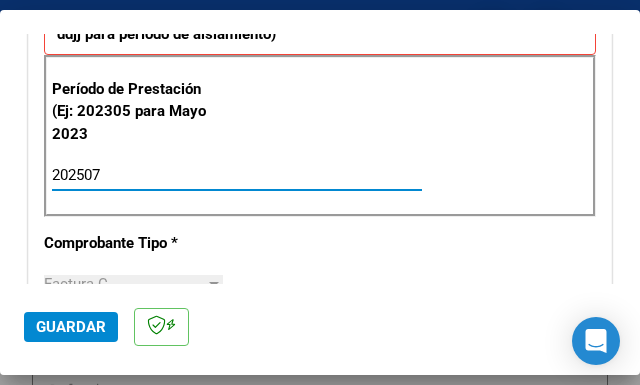 type on "202507" 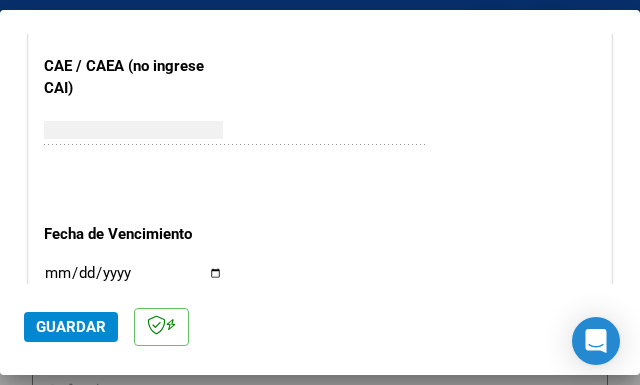 scroll, scrollTop: 1263, scrollLeft: 0, axis: vertical 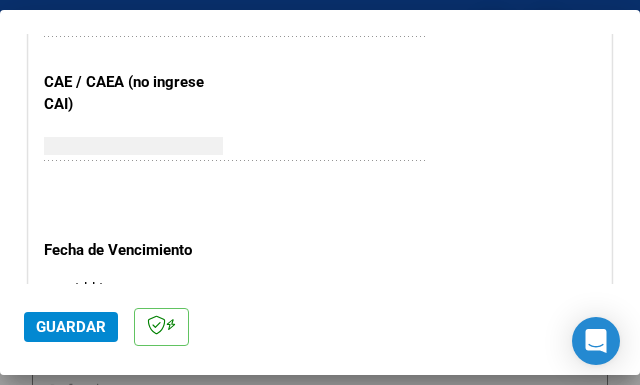 click on "Ingresar la fecha" at bounding box center [133, 297] 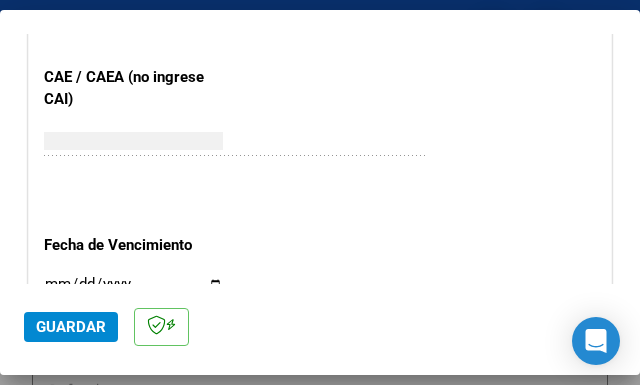 type on "2025-08-11" 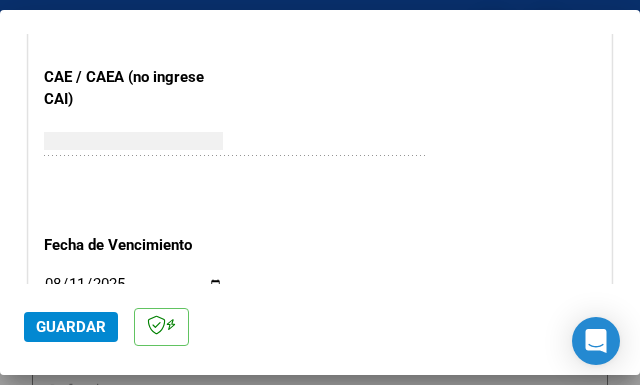 scroll, scrollTop: 1576, scrollLeft: 0, axis: vertical 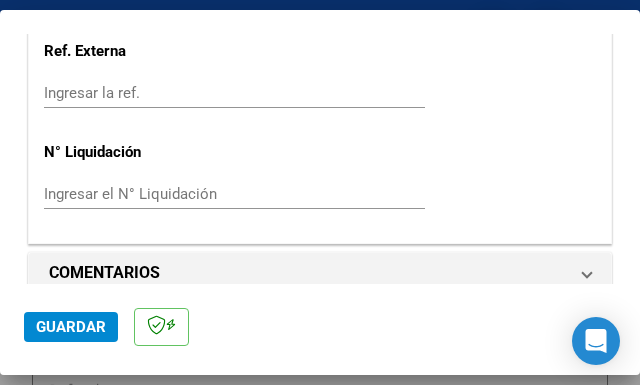 click on "Guardar" 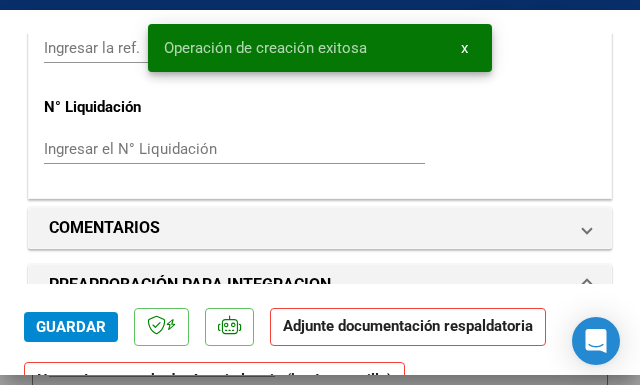 scroll, scrollTop: 0, scrollLeft: 0, axis: both 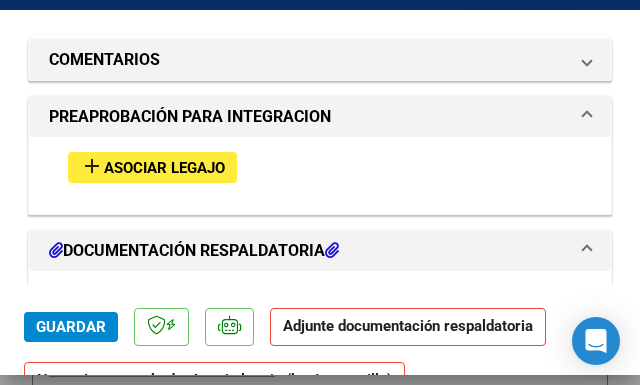 click on "Asociar Legajo" at bounding box center (164, 168) 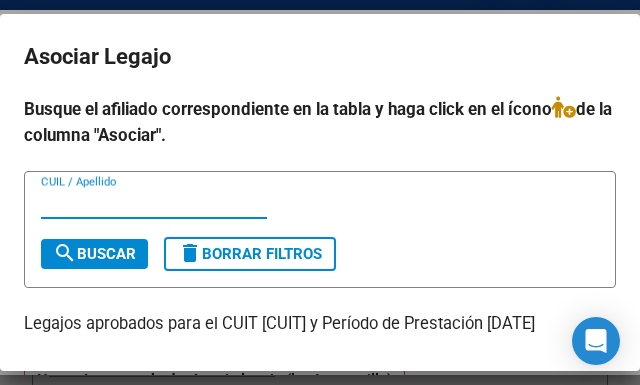 click on "CUIL / Apellido" at bounding box center [154, 203] 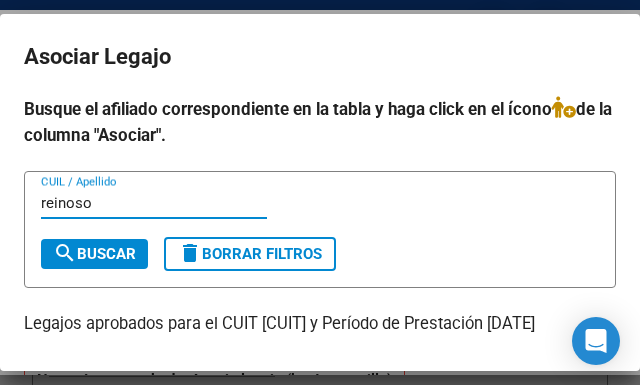 type on "reinoso" 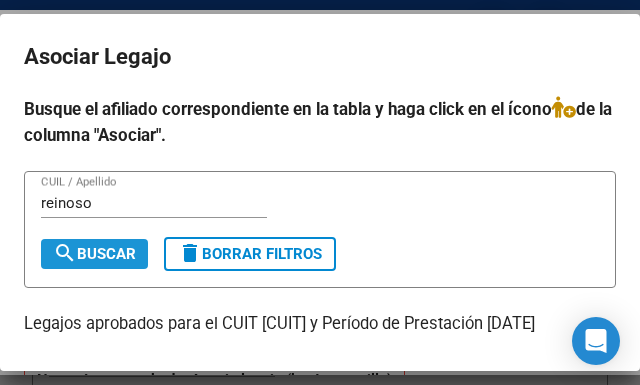 click on "search  Buscar" at bounding box center (94, 254) 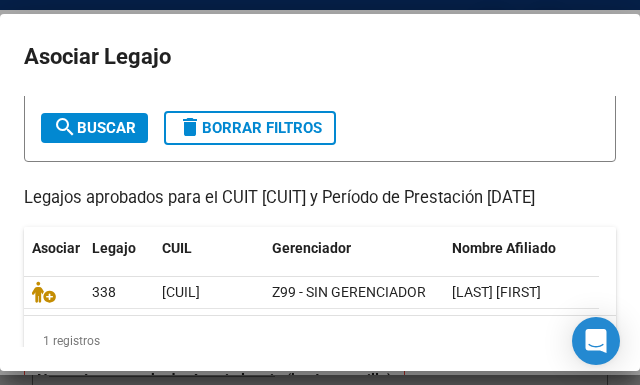 scroll, scrollTop: 137, scrollLeft: 0, axis: vertical 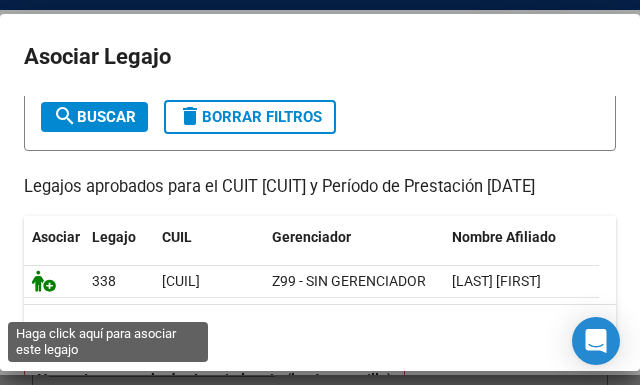 click 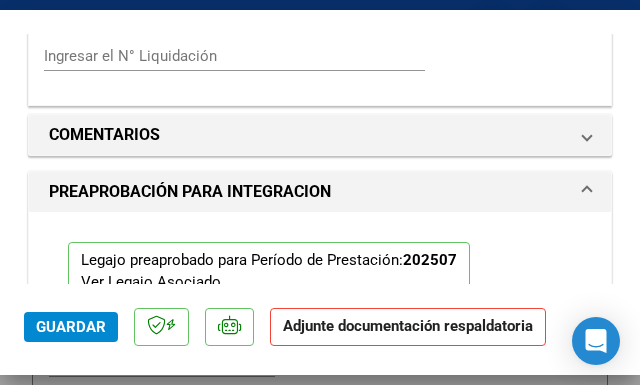 scroll, scrollTop: 1856, scrollLeft: 0, axis: vertical 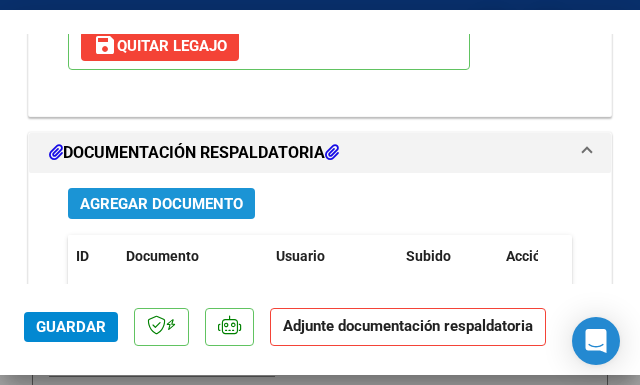 click on "Agregar Documento" at bounding box center (161, 204) 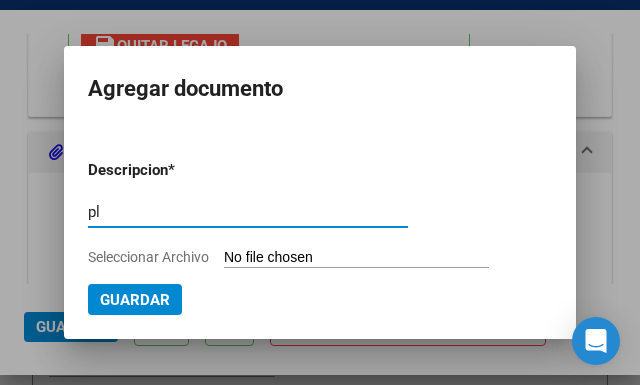 type on "p" 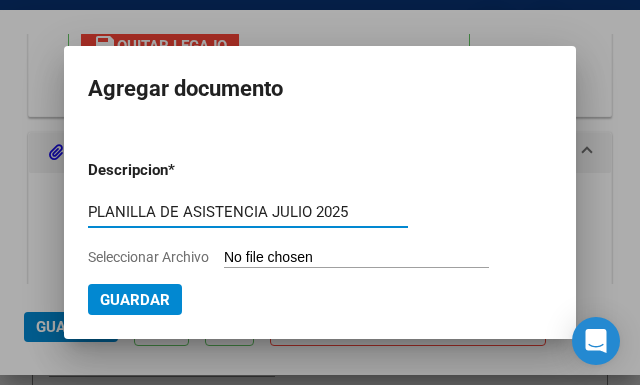 type on "PLANILLA DE ASISTENCIA JULIO 2025" 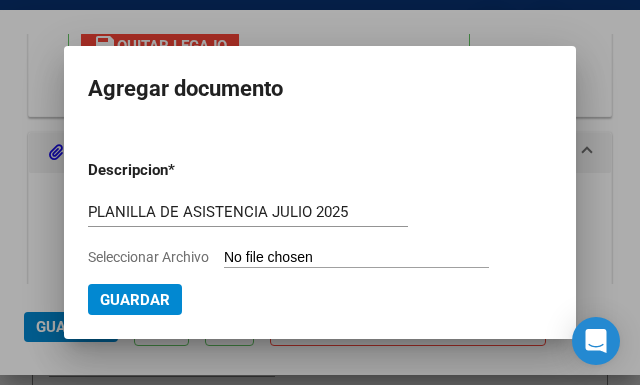 type on "C:\fakepath\PLANILLA DE ASISTENCIA REINOSO VALENTÍN JULIO 2025.pdf" 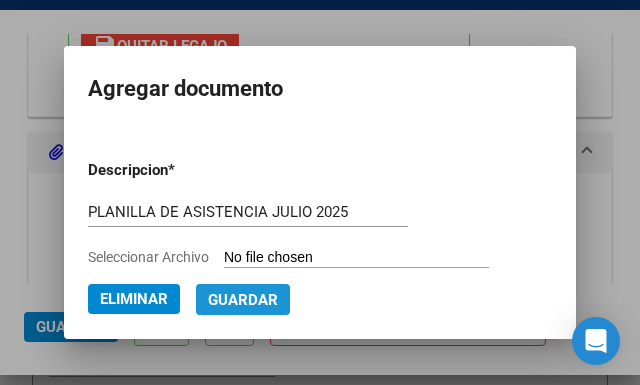 click on "Guardar" at bounding box center (243, 299) 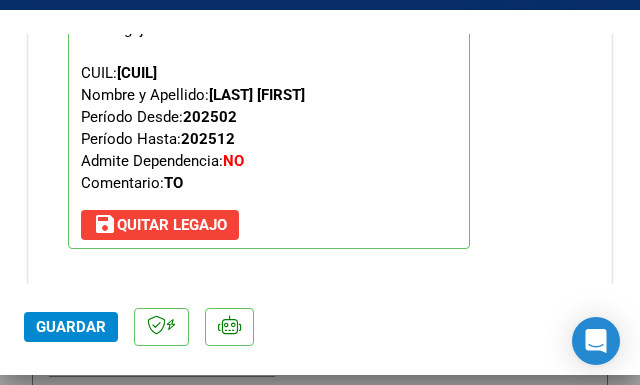 scroll, scrollTop: 2020, scrollLeft: 0, axis: vertical 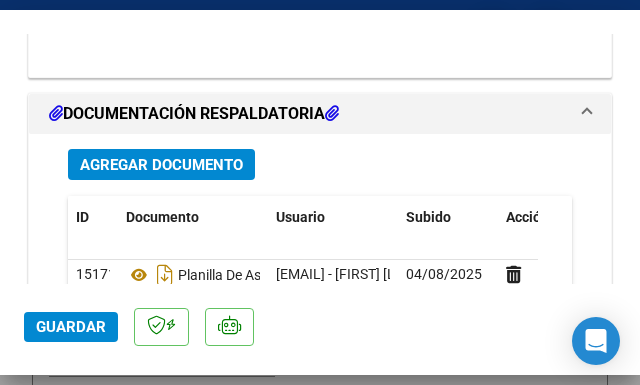 click on "Agregar Documento" at bounding box center [161, 165] 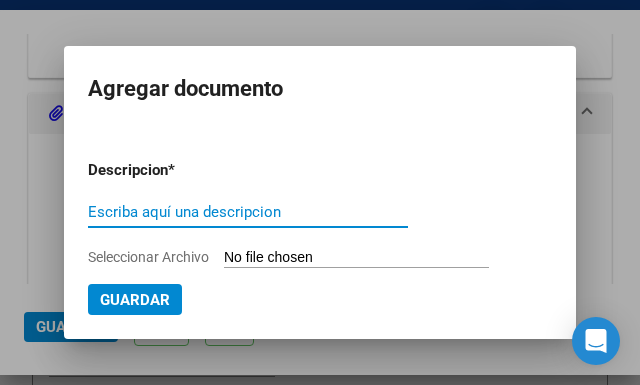 type on "a" 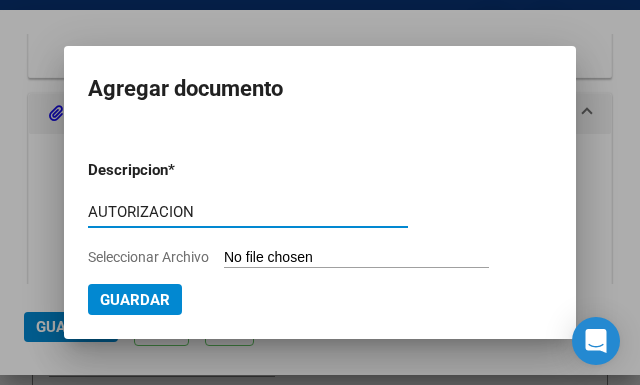 type on "AUTORIZACION" 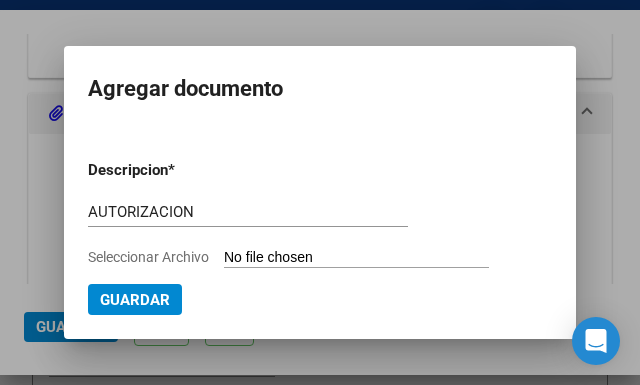 type on "C:\fakepath\REINOSO VALENTIN TO 2025.pdf" 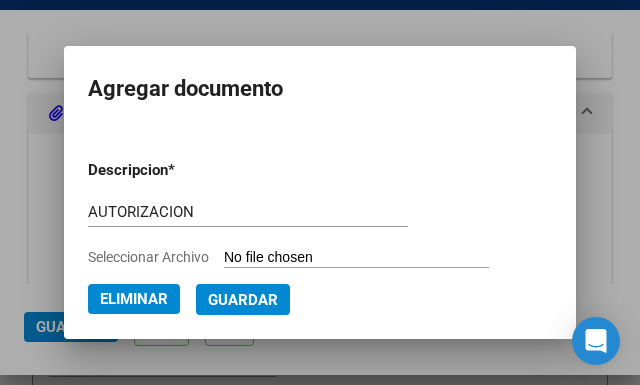 click on "Guardar" at bounding box center [243, 300] 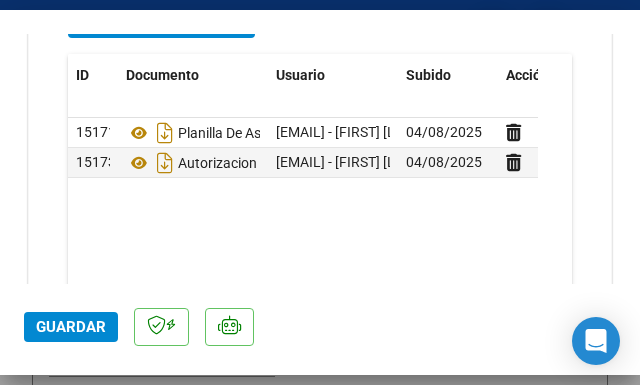 scroll, scrollTop: 2496, scrollLeft: 0, axis: vertical 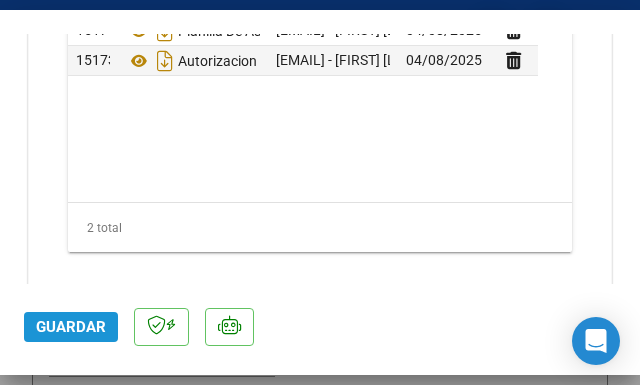 click on "Guardar" 